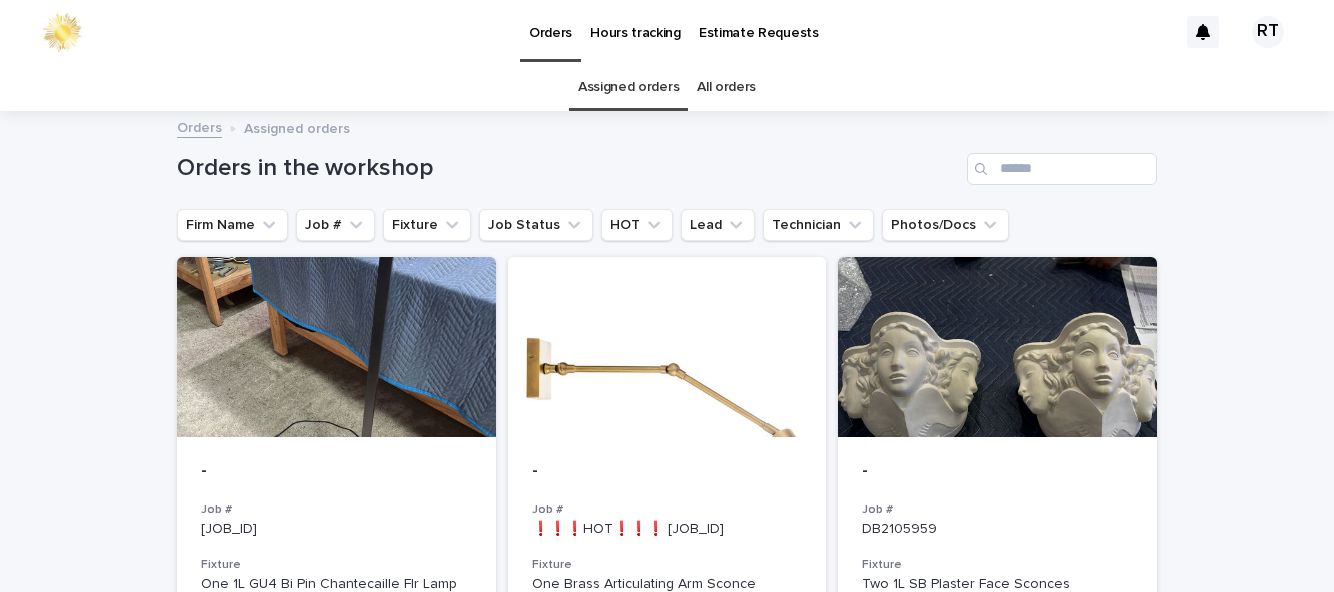 scroll, scrollTop: 0, scrollLeft: 0, axis: both 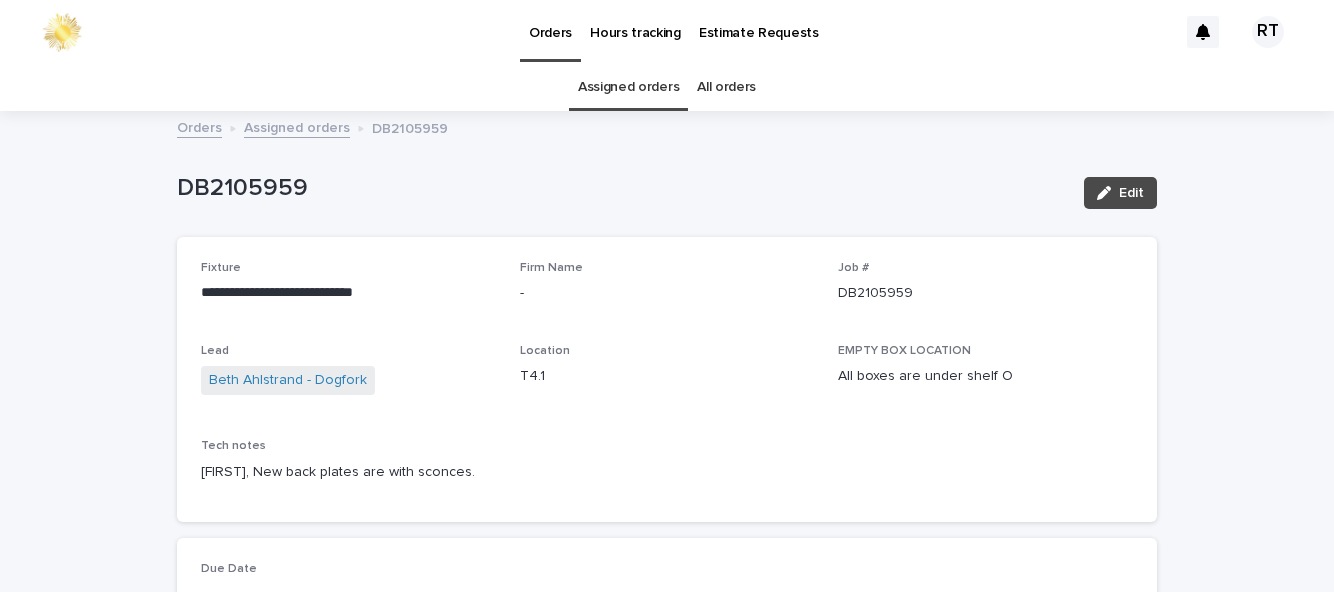 click on "**********" at bounding box center (667, 380) 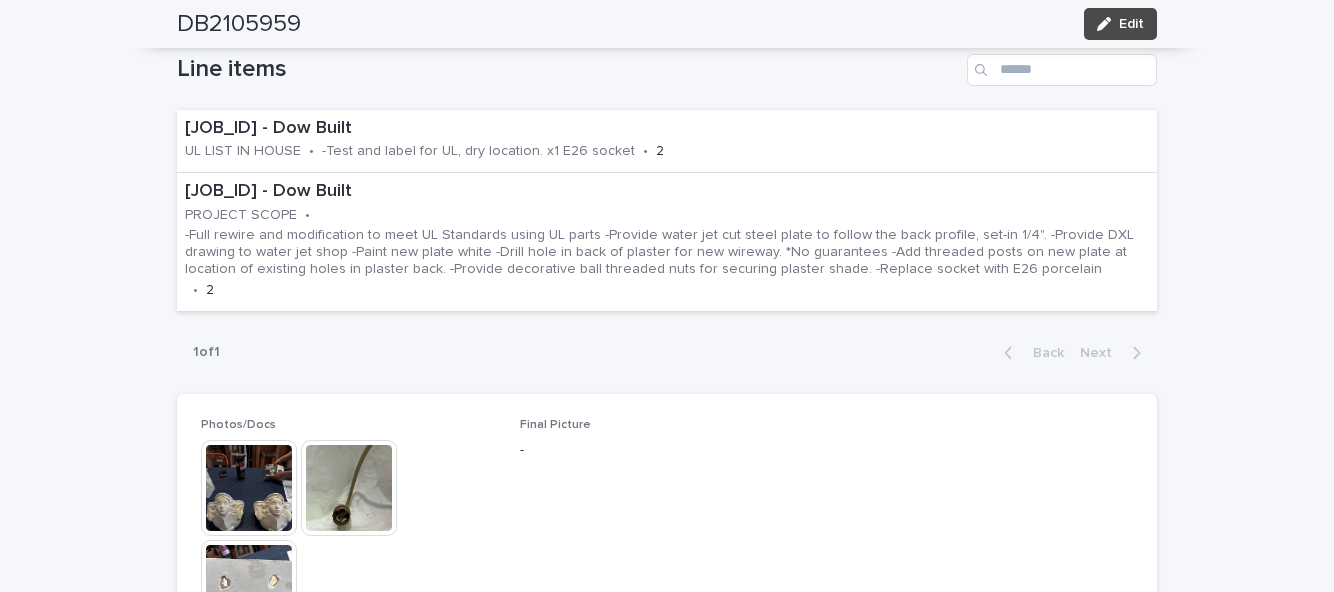 scroll, scrollTop: 672, scrollLeft: 0, axis: vertical 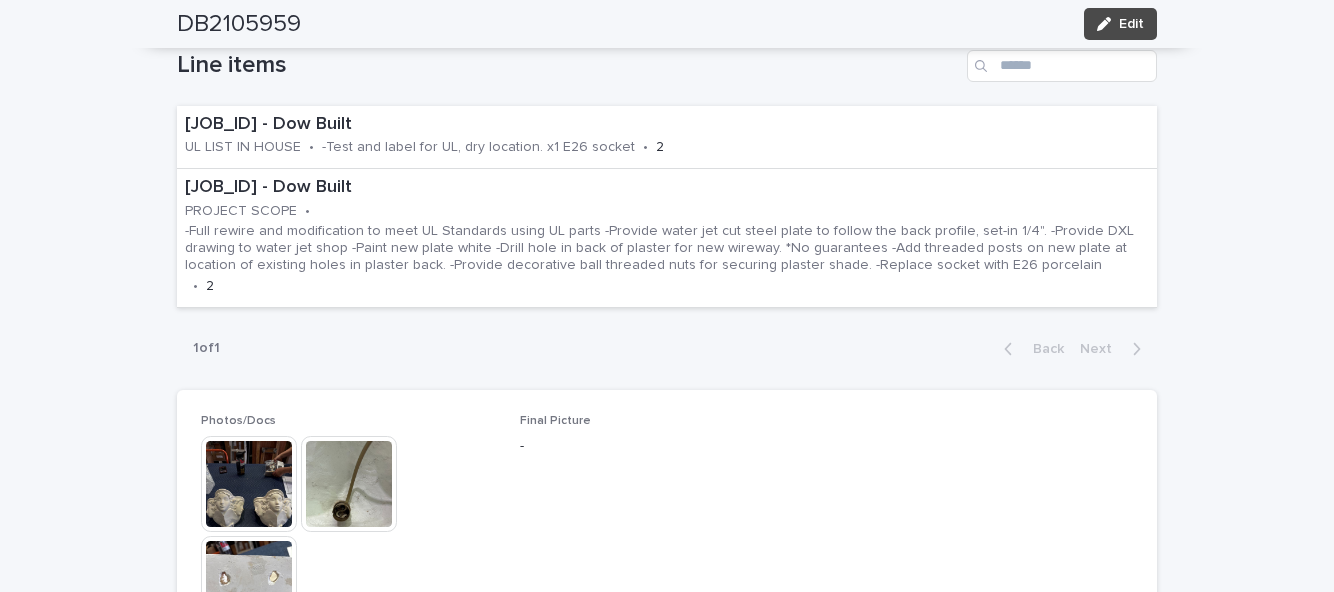click on "Edit" at bounding box center [1120, 24] 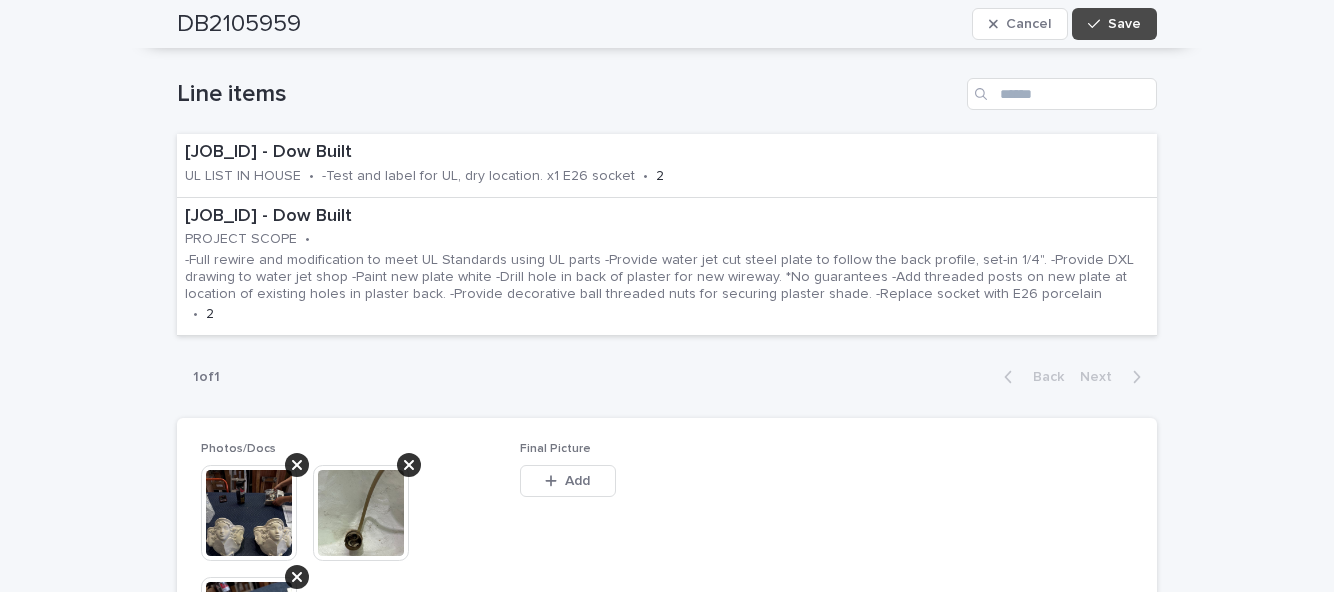 scroll, scrollTop: 760, scrollLeft: 0, axis: vertical 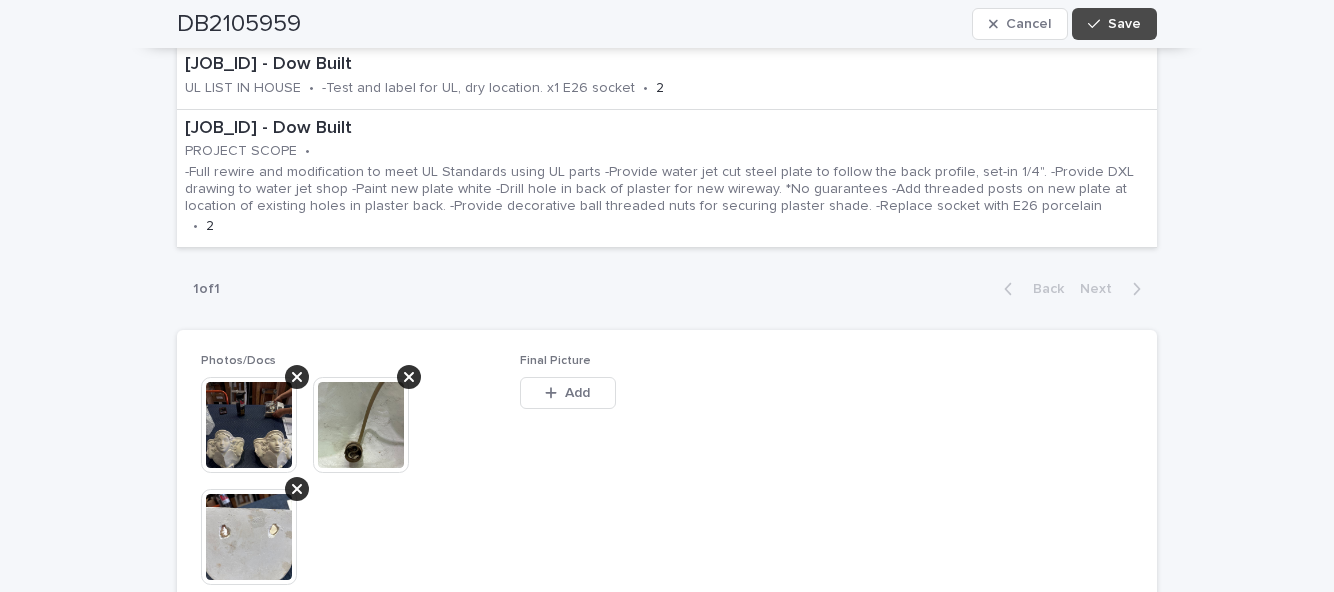 click on "Add" at bounding box center [577, 393] 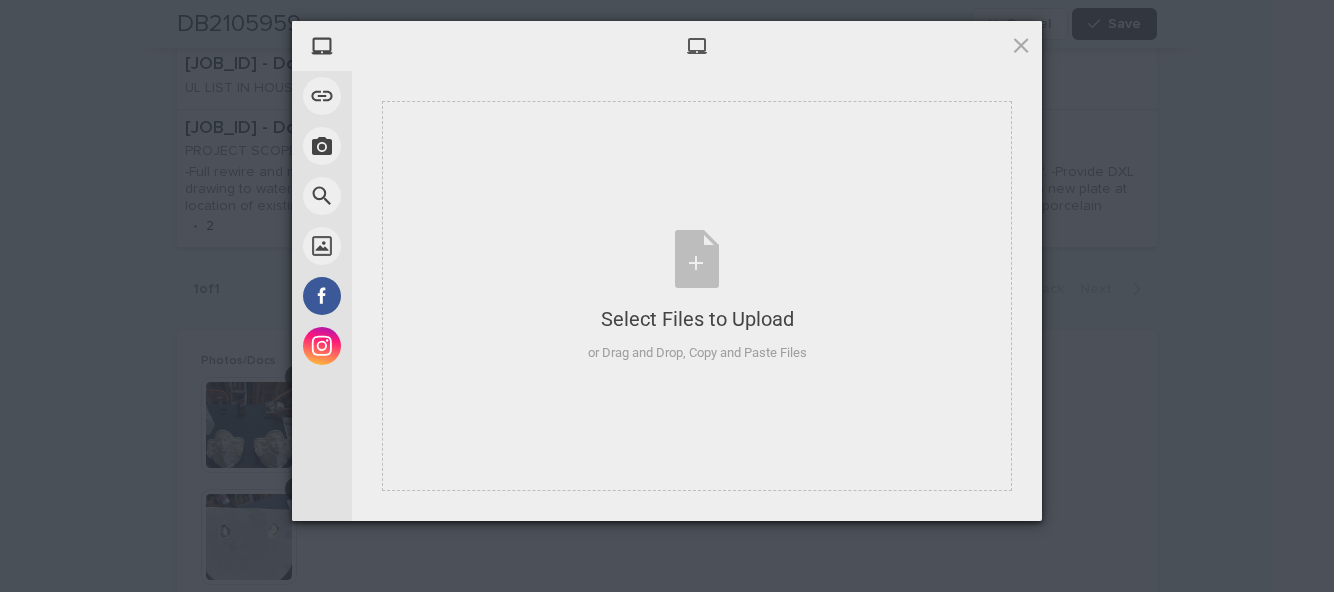 click on "Select Files to Upload
or Drag and Drop, Copy and Paste Files" at bounding box center (697, 296) 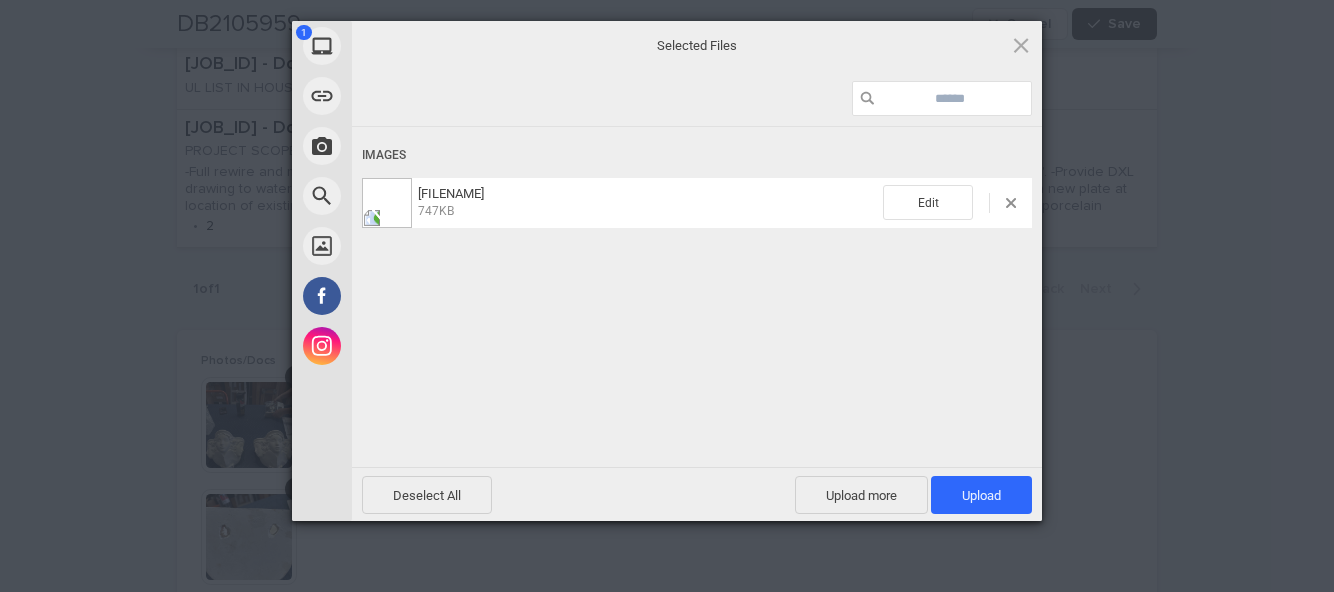 click on "Upload more" at bounding box center (861, 495) 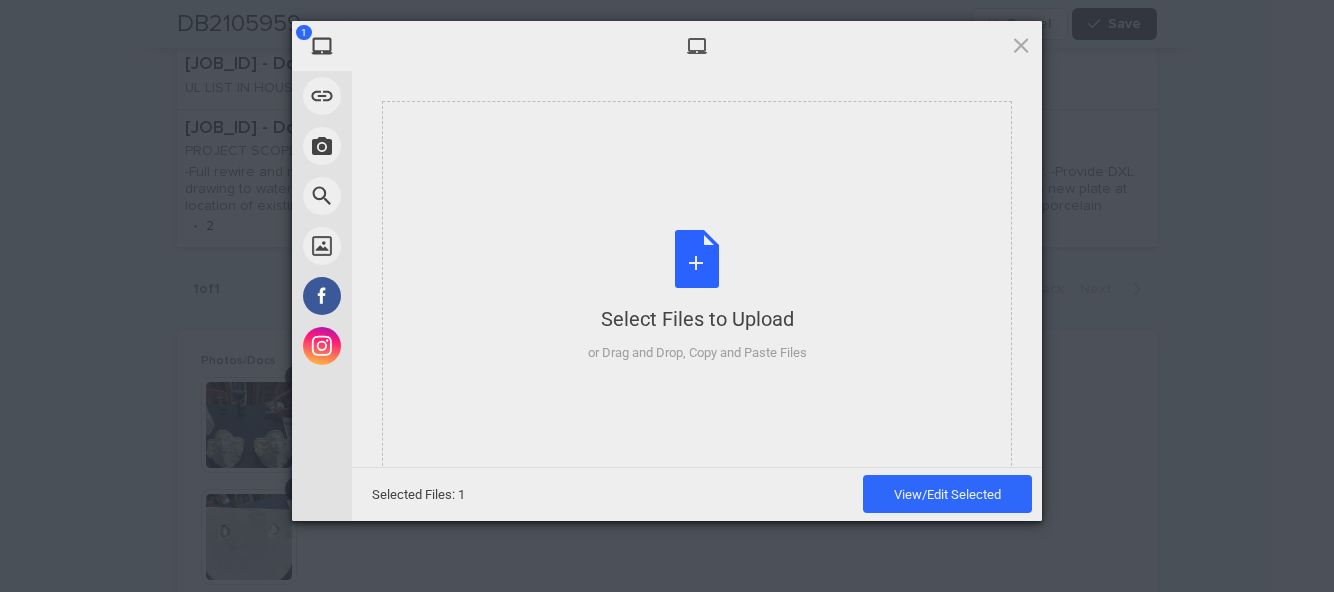 click on "Select Files to Upload
or Drag and Drop, Copy and Paste Files" at bounding box center (697, 296) 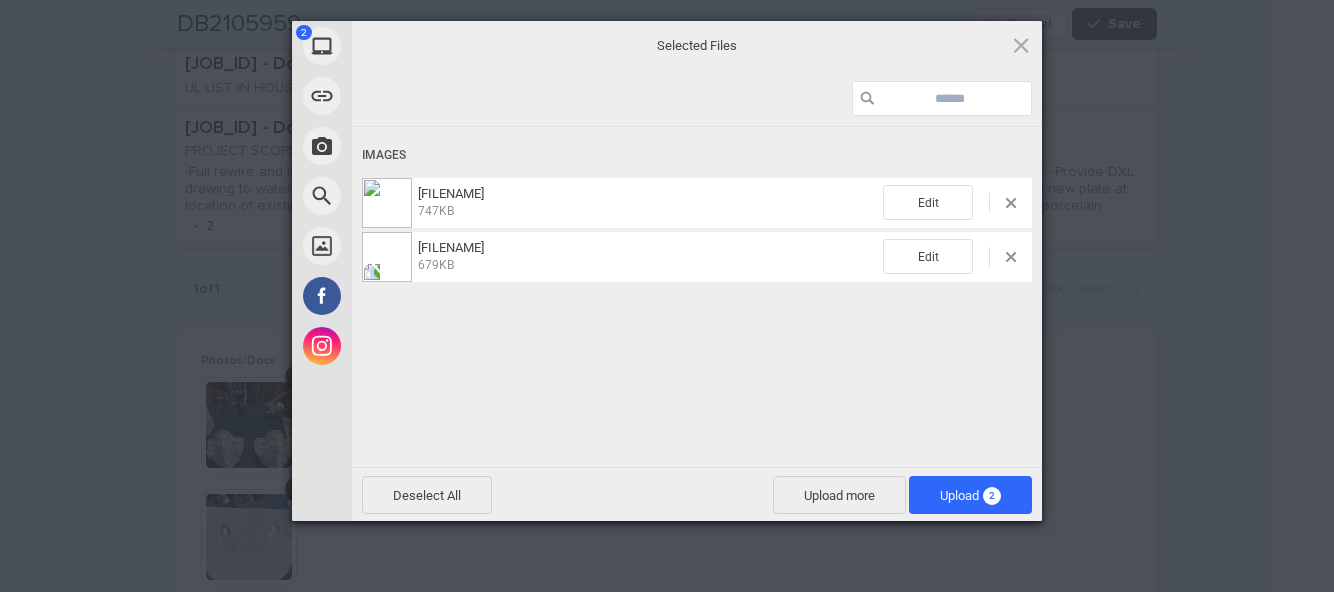 click on "Upload more" at bounding box center (839, 495) 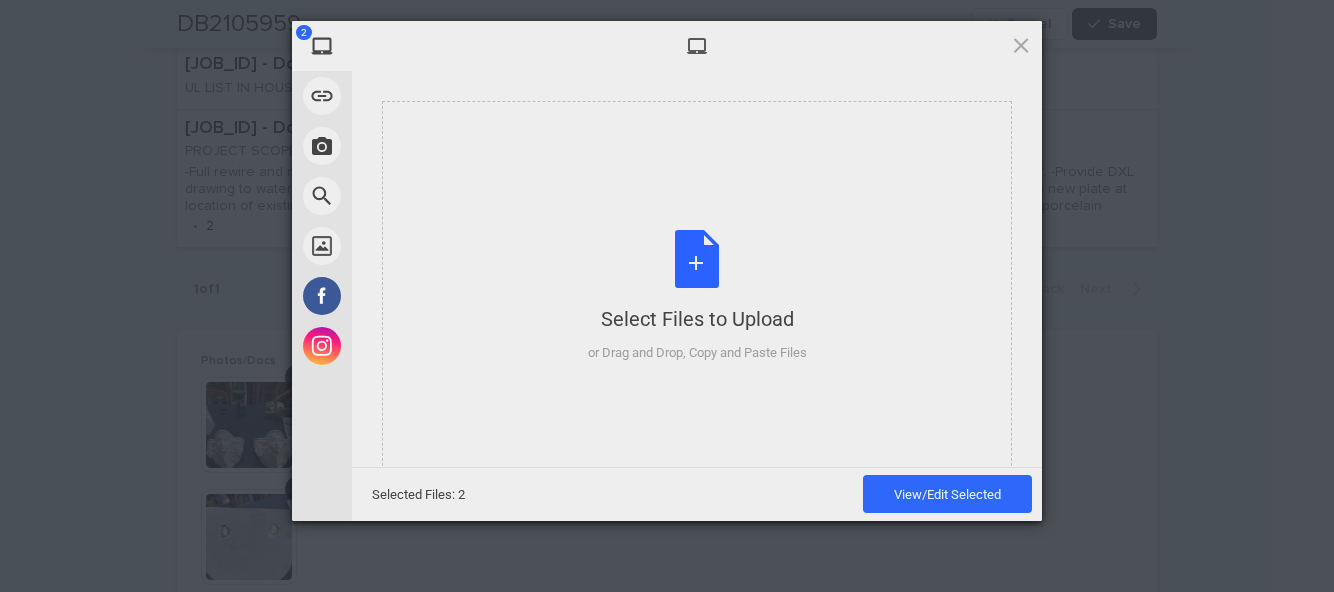 click on "Select Files to Upload
or Drag and Drop, Copy and Paste Files" at bounding box center [697, 296] 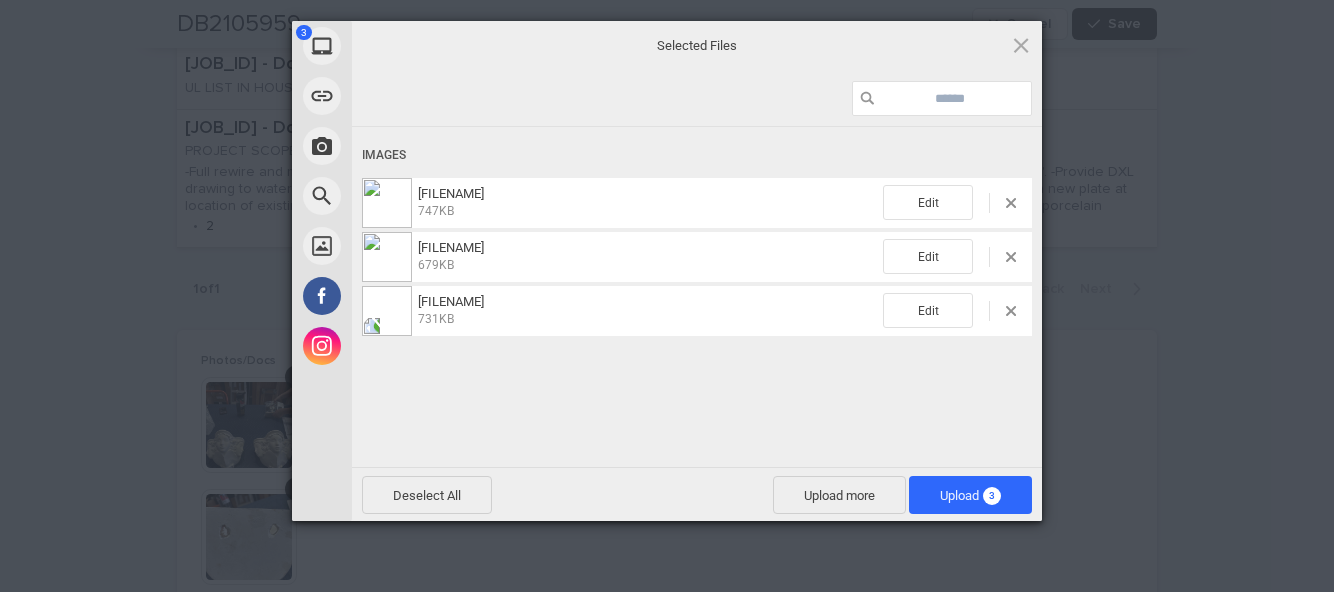 click on "3" at bounding box center [992, 496] 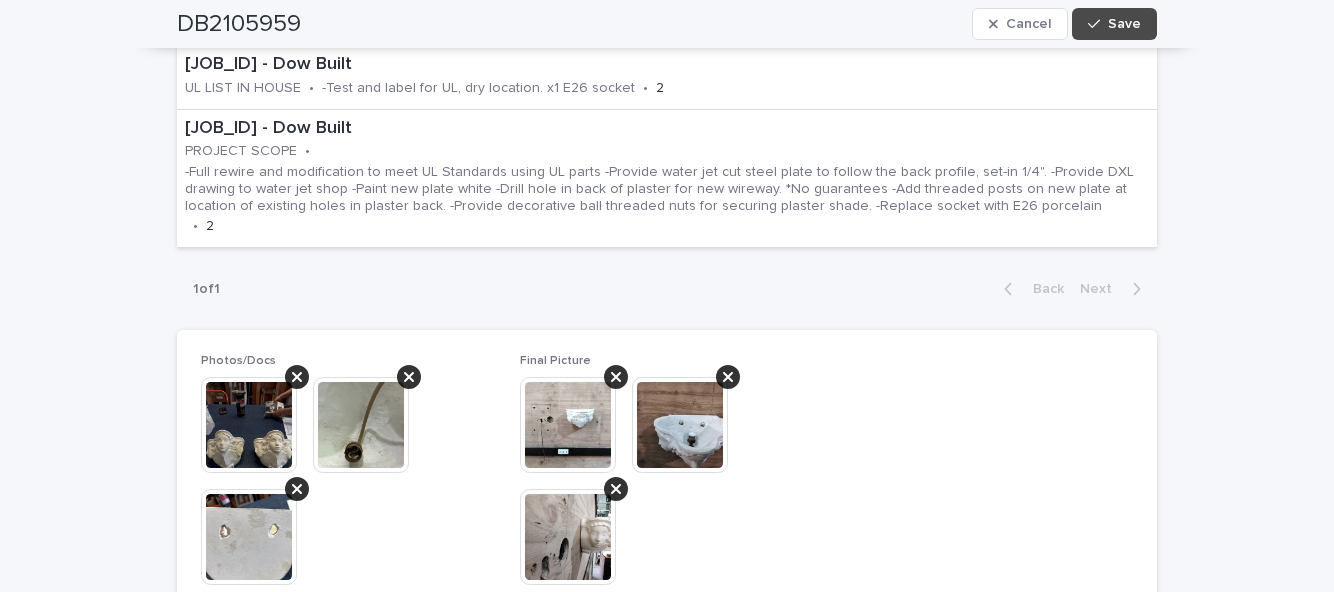 click on "Save" at bounding box center (1124, 24) 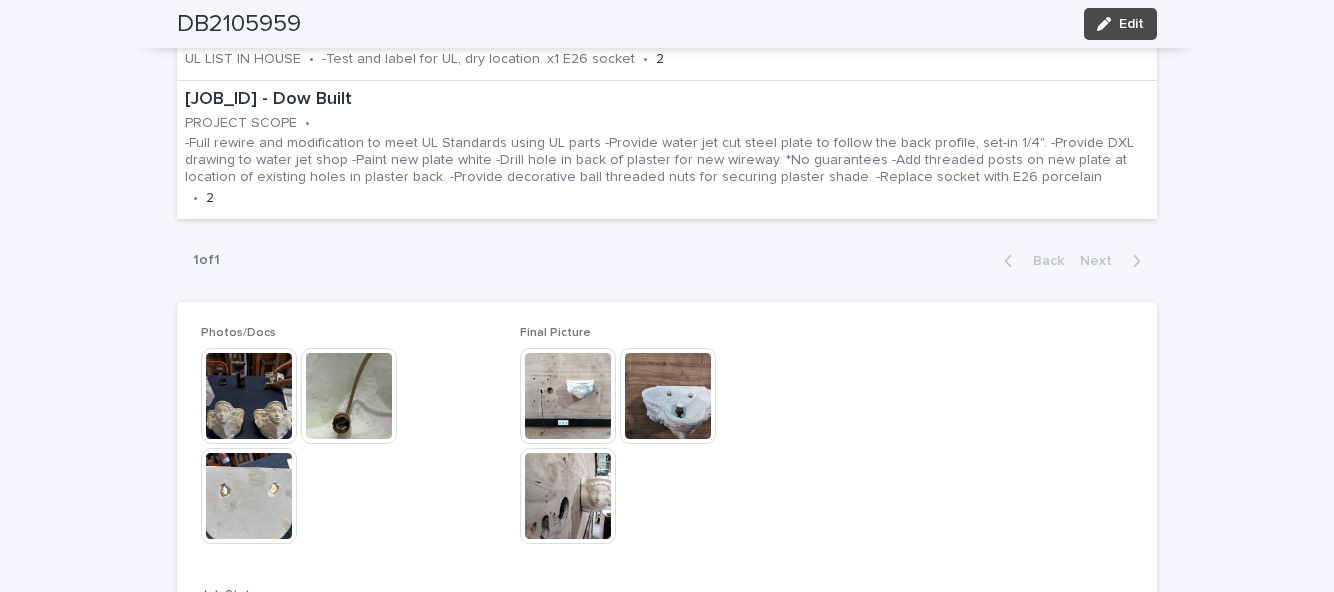 scroll, scrollTop: 0, scrollLeft: 0, axis: both 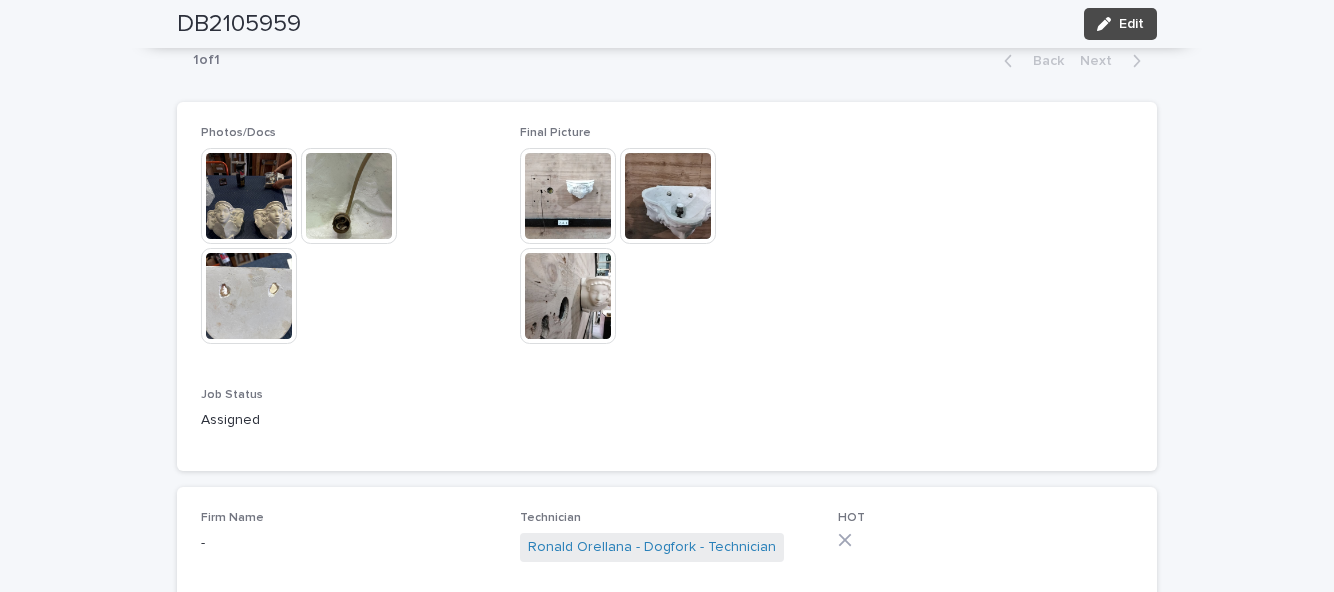 click on "Edit" at bounding box center [1120, 24] 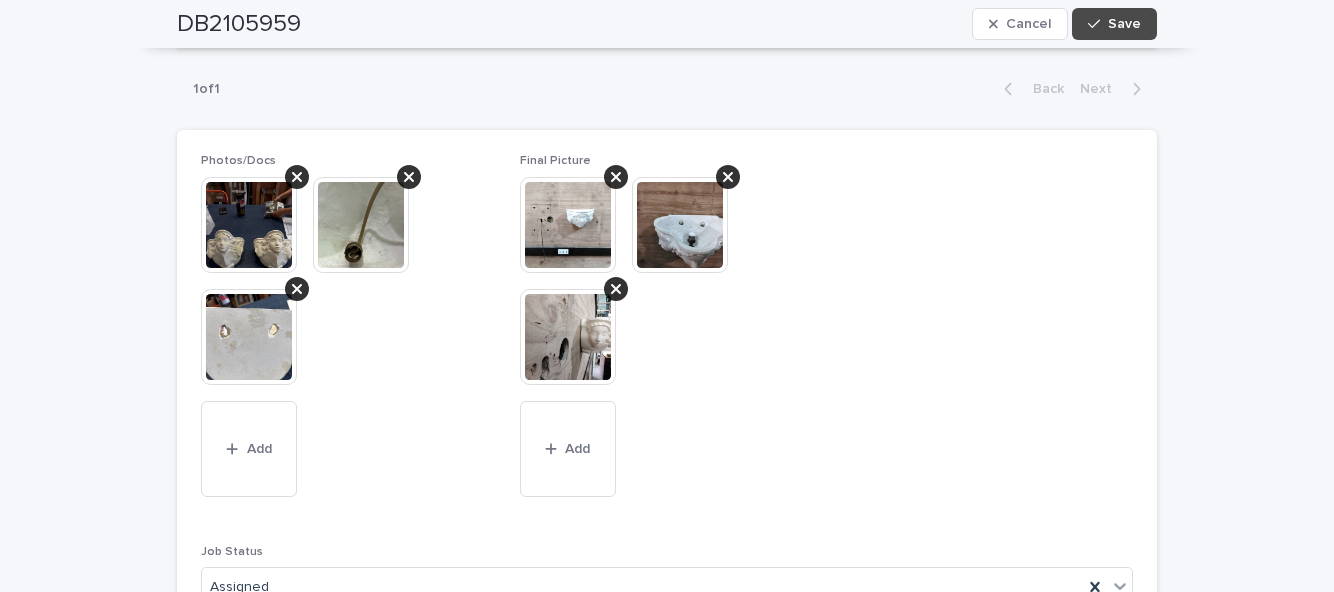 scroll, scrollTop: 1012, scrollLeft: 0, axis: vertical 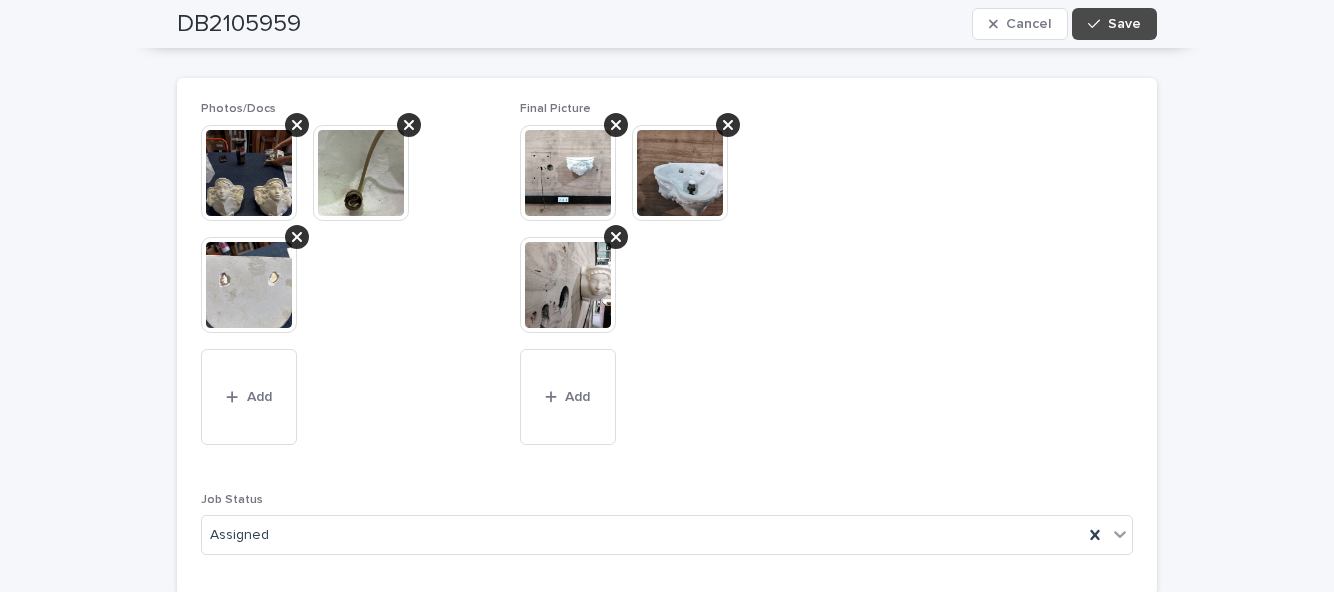 click on "Add" at bounding box center [577, 397] 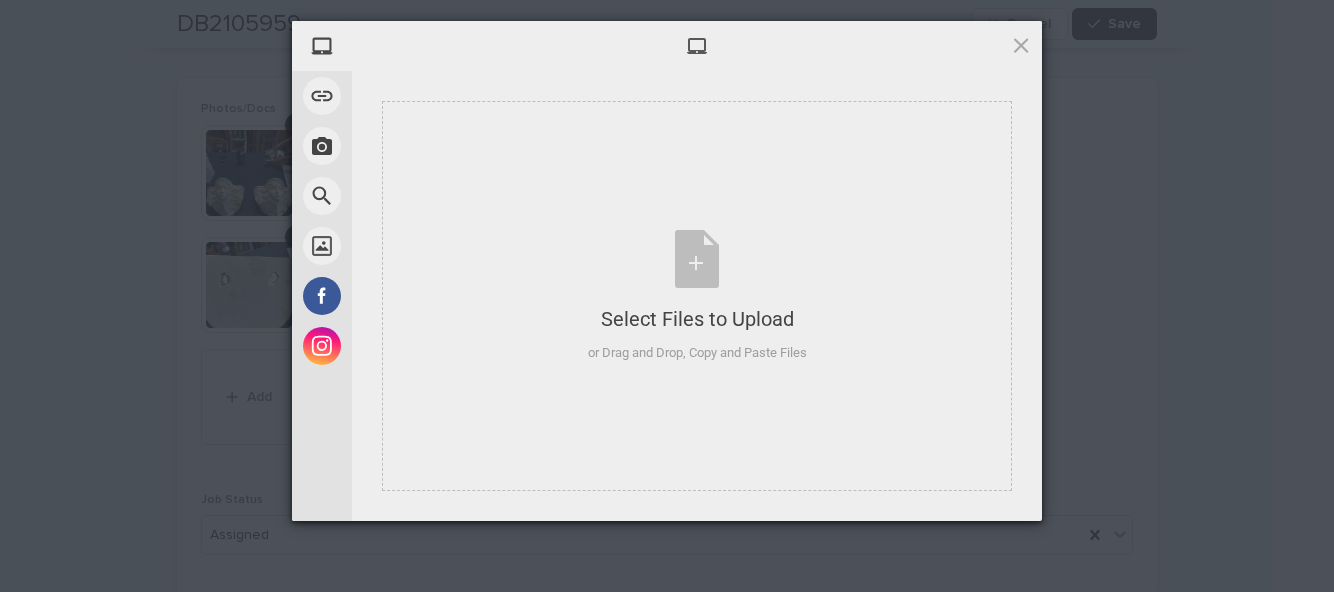 click on "Select Files to Upload
or Drag and Drop, Copy and Paste Files" at bounding box center (697, 296) 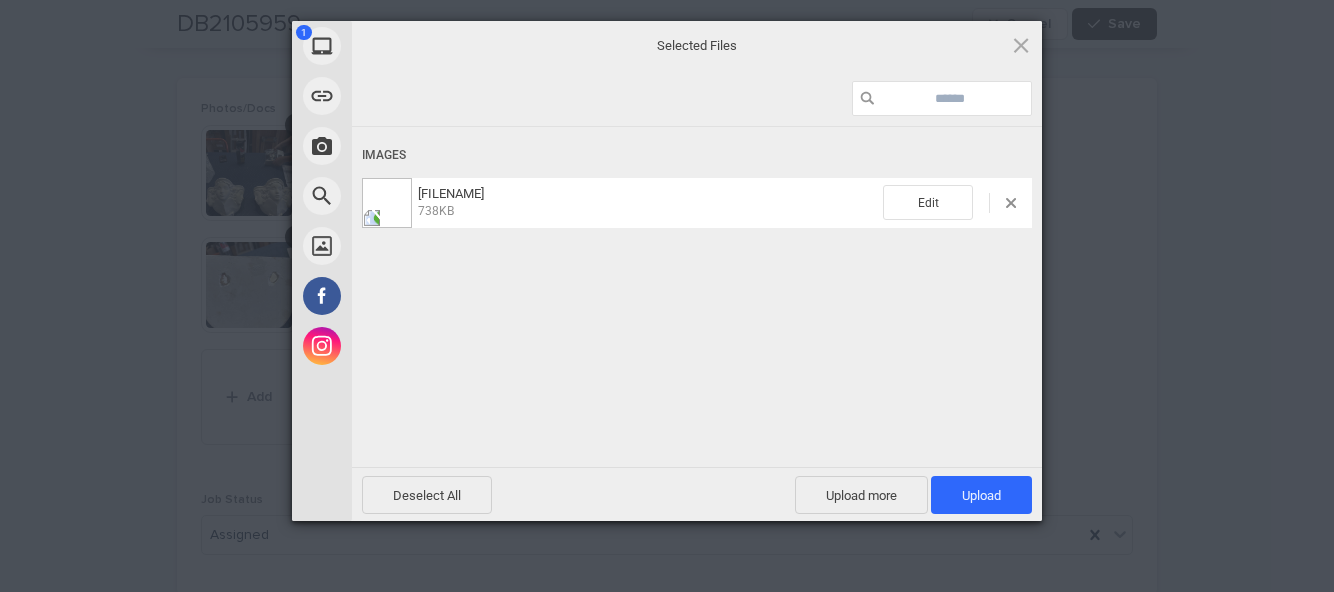 click on "Upload
1" at bounding box center (981, 495) 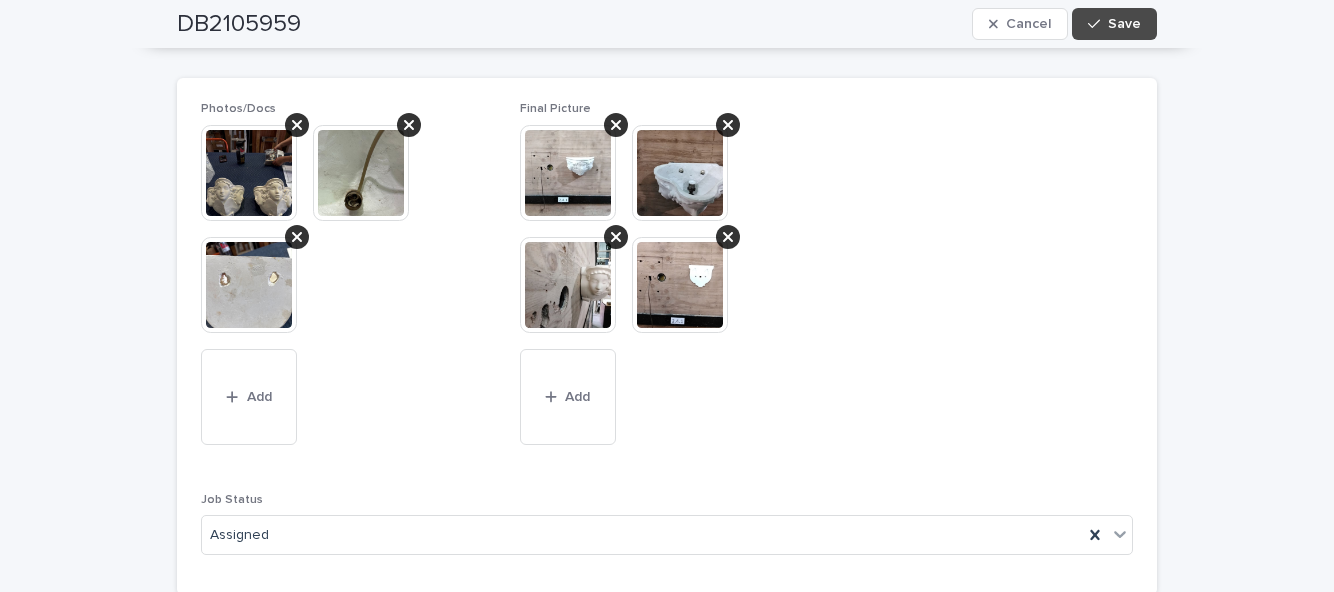 click on "Save" at bounding box center [1114, 24] 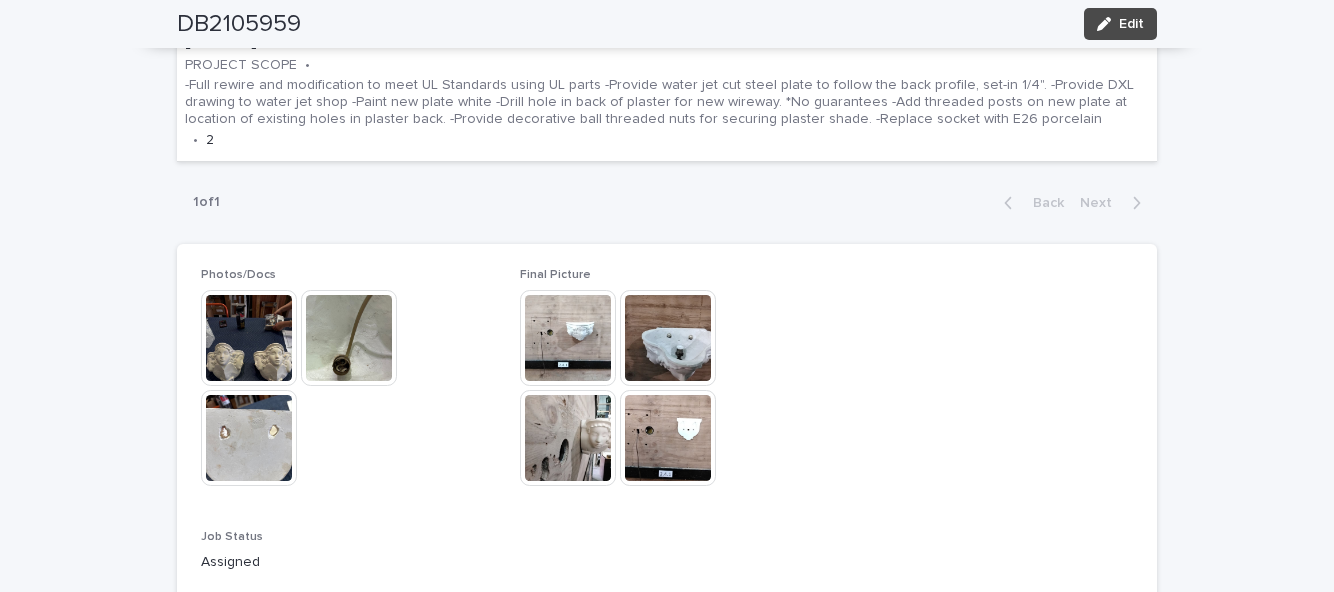 scroll, scrollTop: 818, scrollLeft: 0, axis: vertical 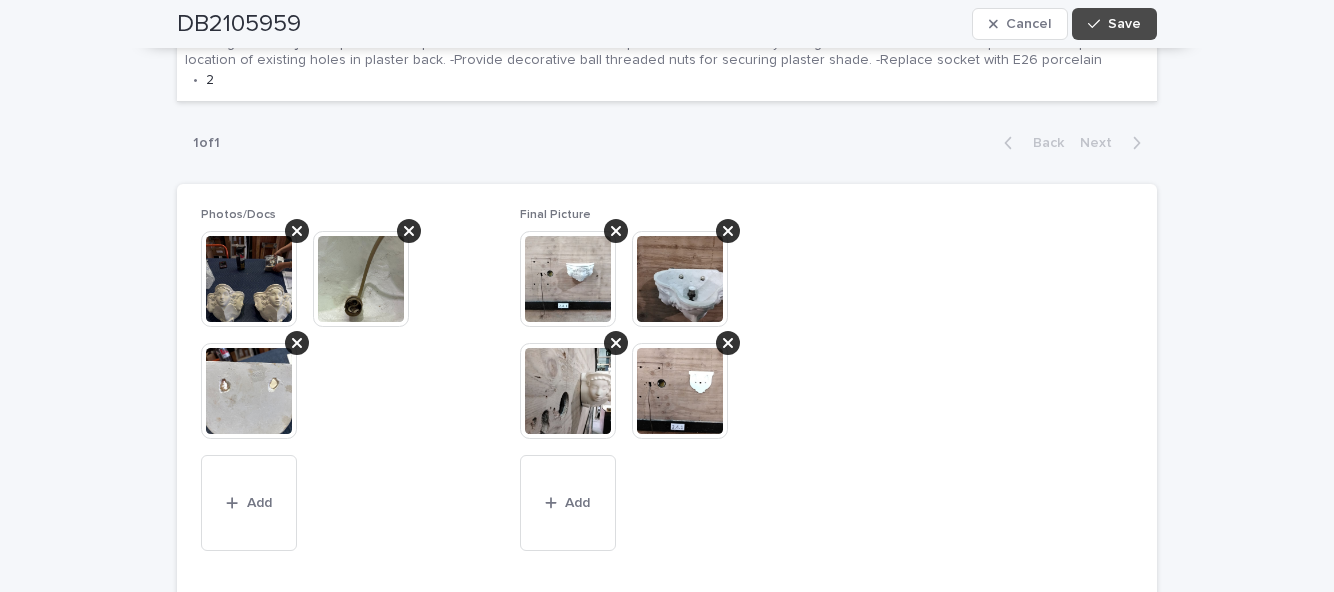 click on "Add" at bounding box center [568, 503] 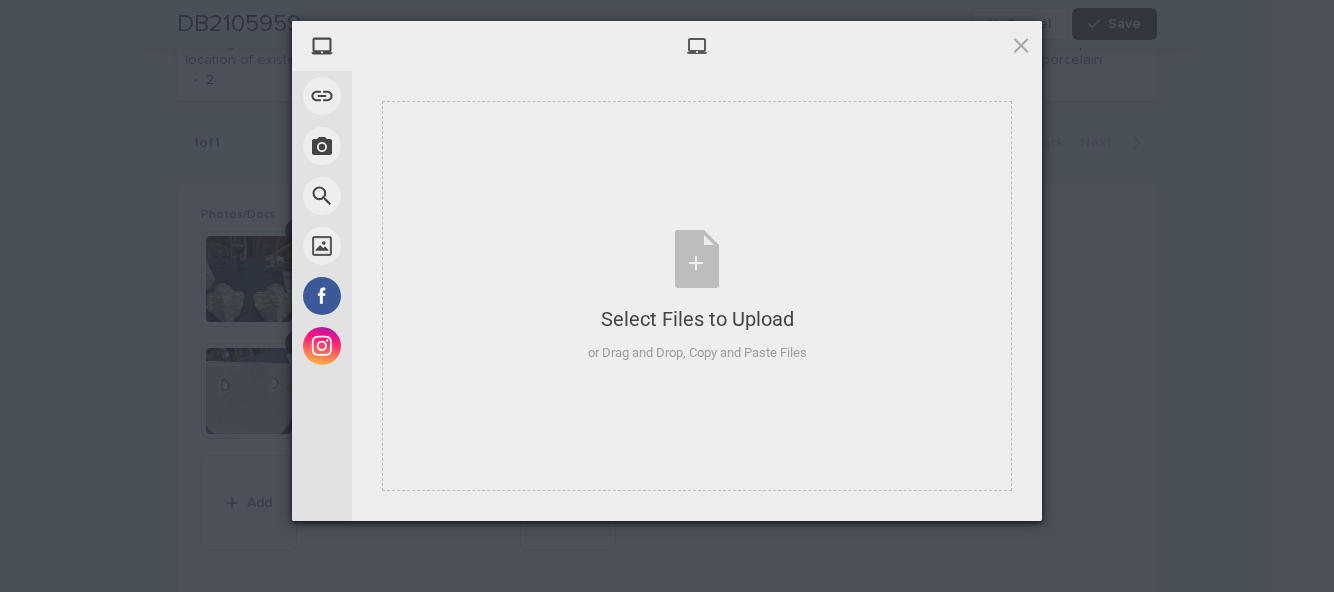 click on "Select Files to Upload
or Drag and Drop, Copy and Paste Files" at bounding box center [697, 296] 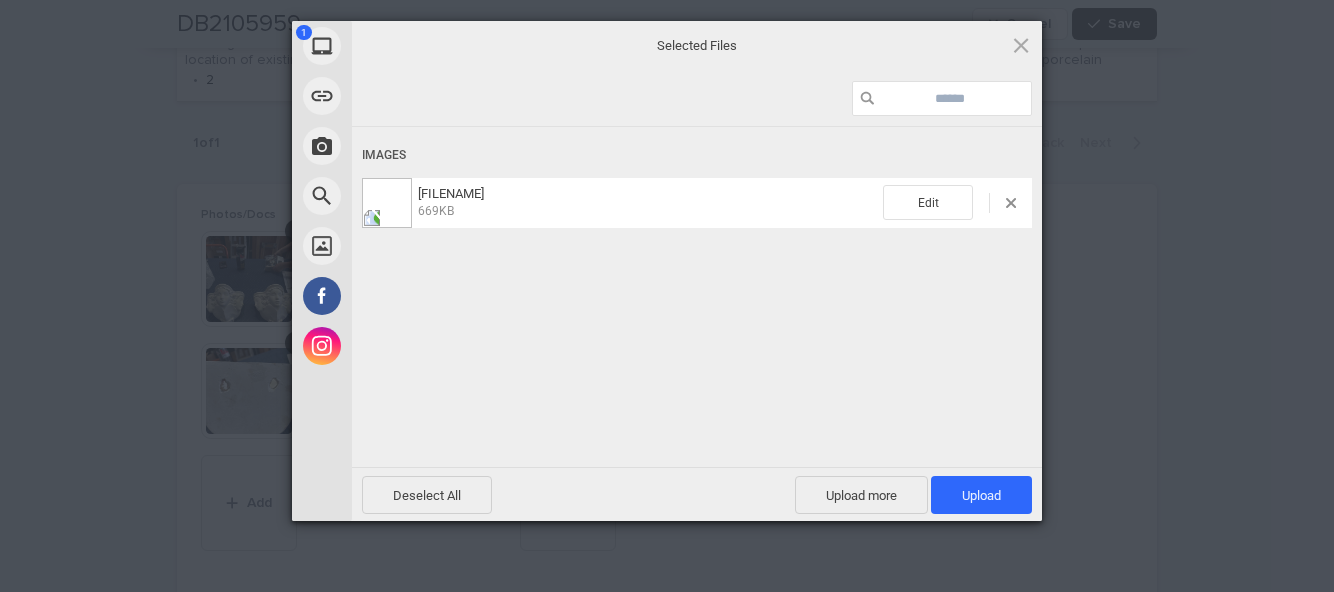 click on "Upload
1" at bounding box center [981, 495] 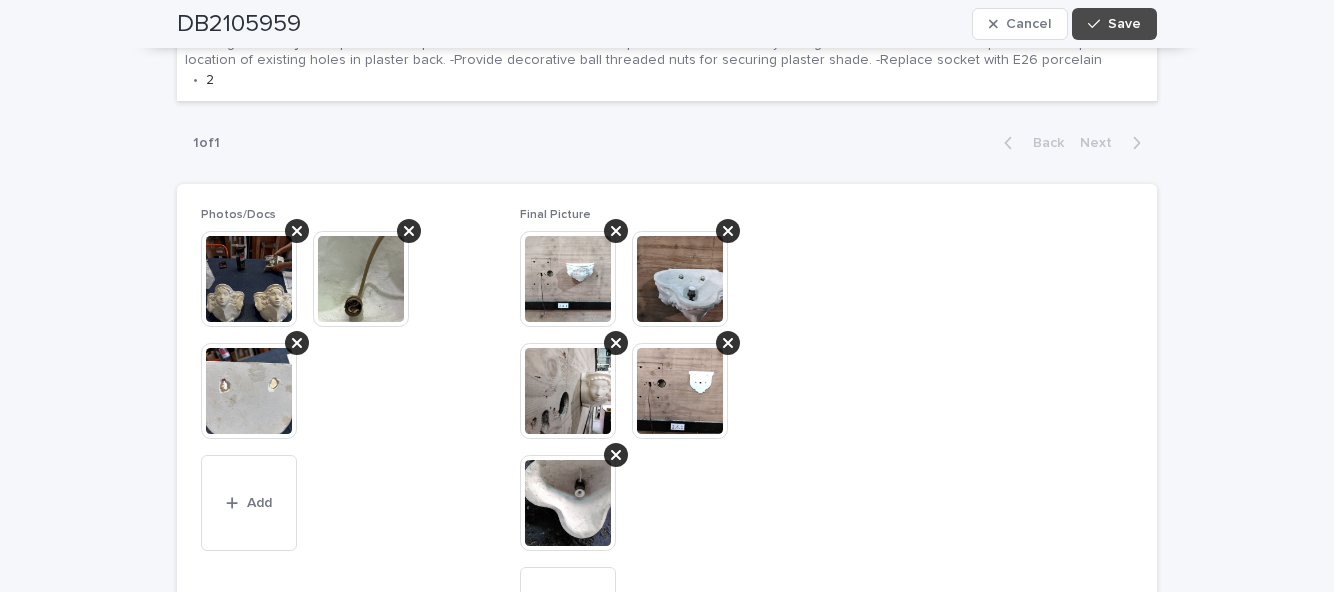 scroll, scrollTop: 962, scrollLeft: 0, axis: vertical 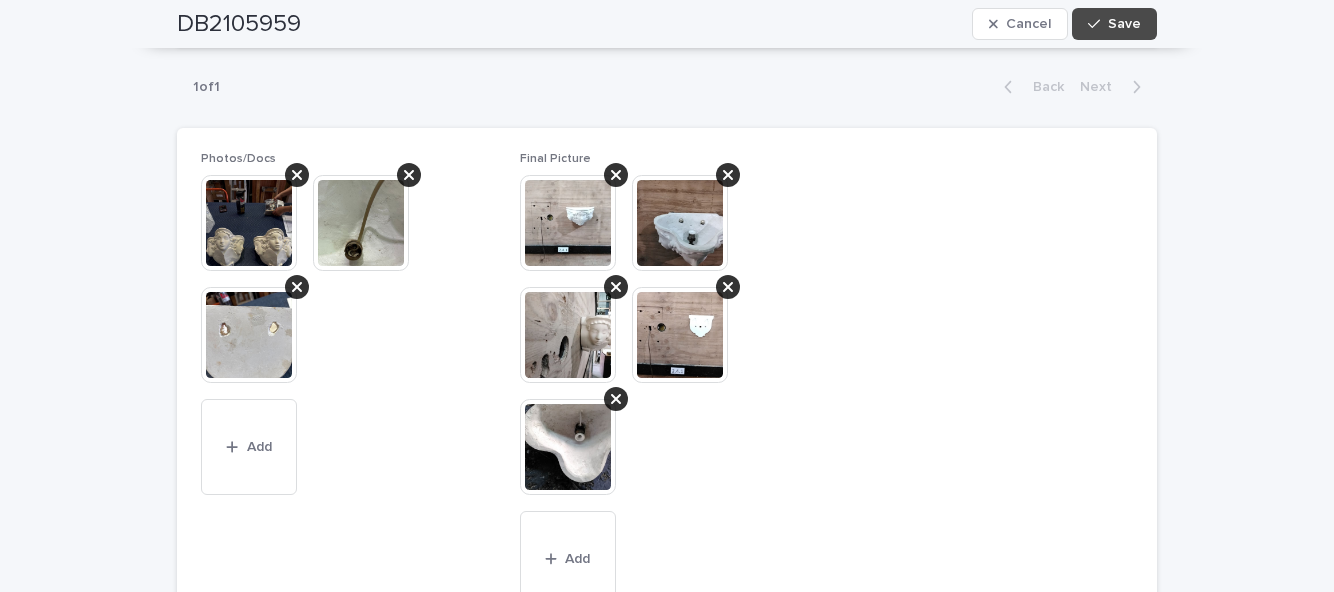 click on "Save" at bounding box center [1124, 24] 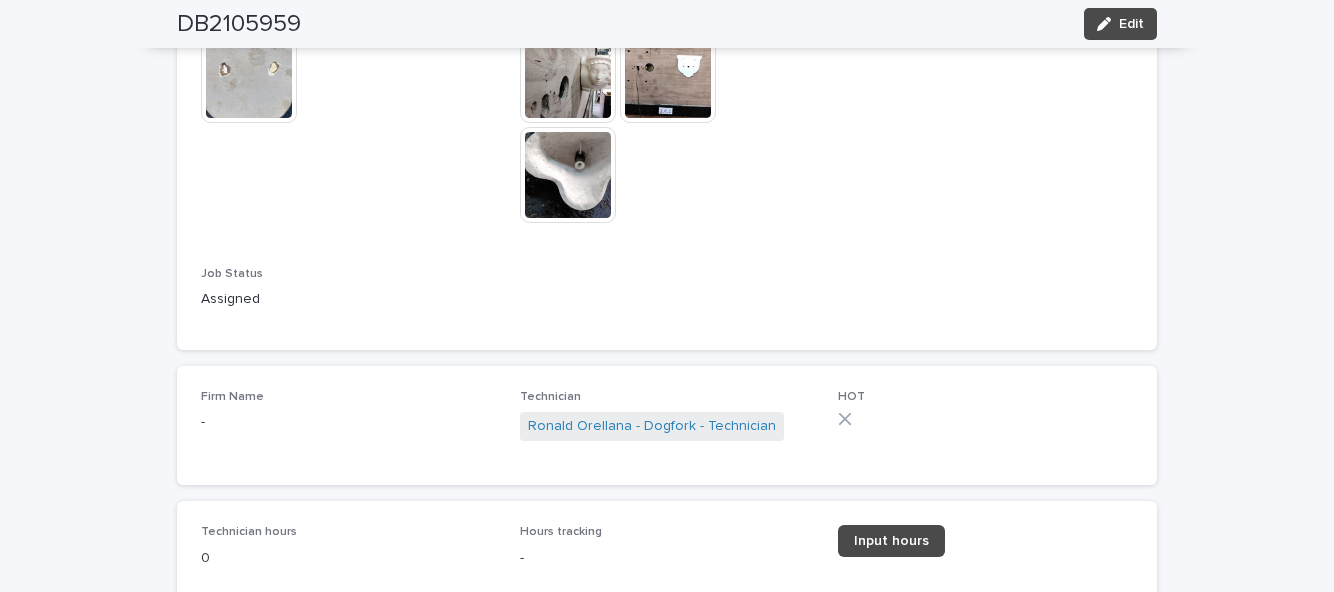scroll, scrollTop: 1218, scrollLeft: 0, axis: vertical 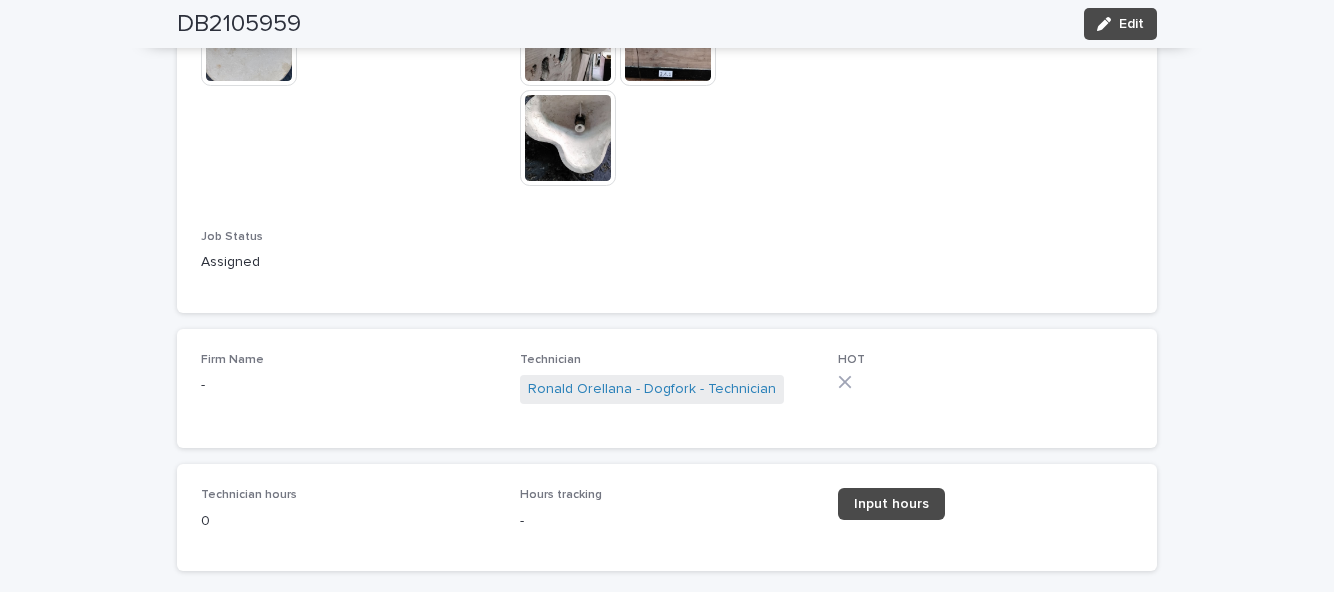 click on "Edit" at bounding box center [1120, 24] 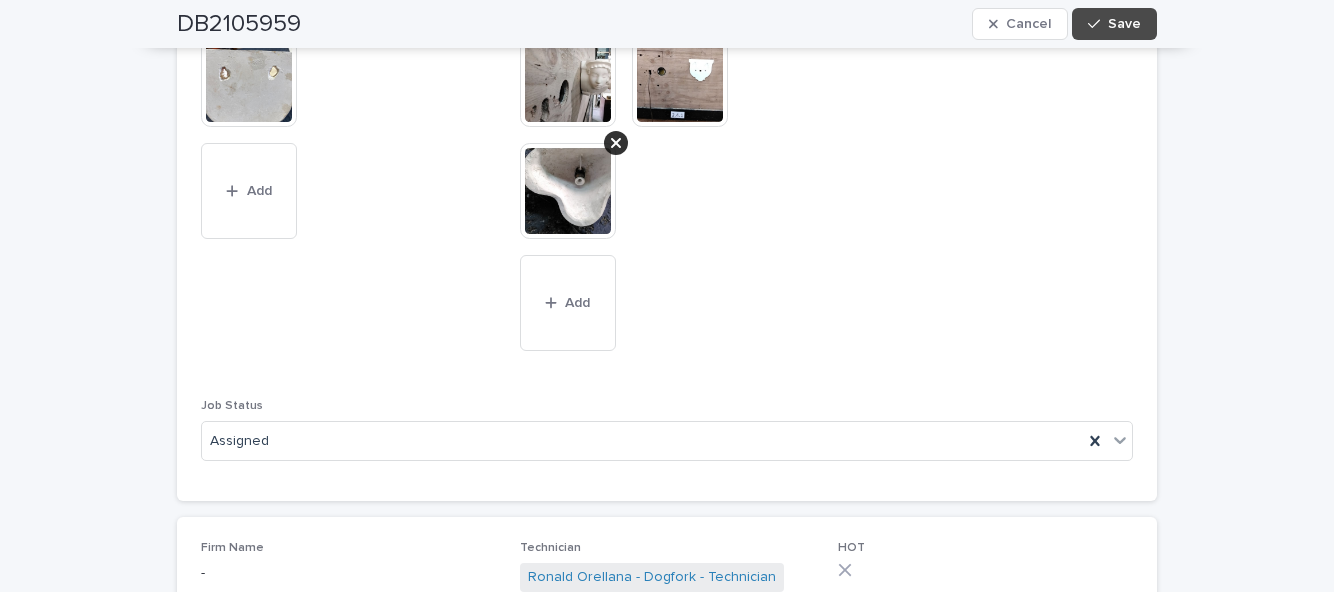 click on "Add" at bounding box center [568, 303] 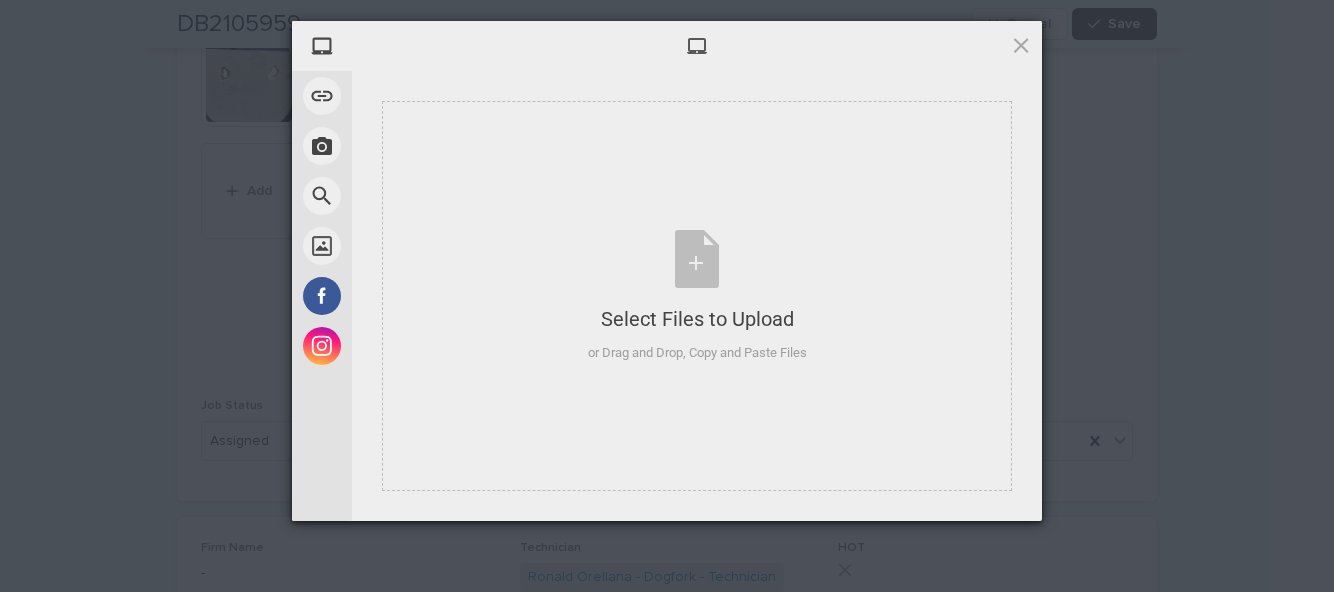click on "Select Files to Upload
or Drag and Drop, Copy and Paste Files" at bounding box center (697, 296) 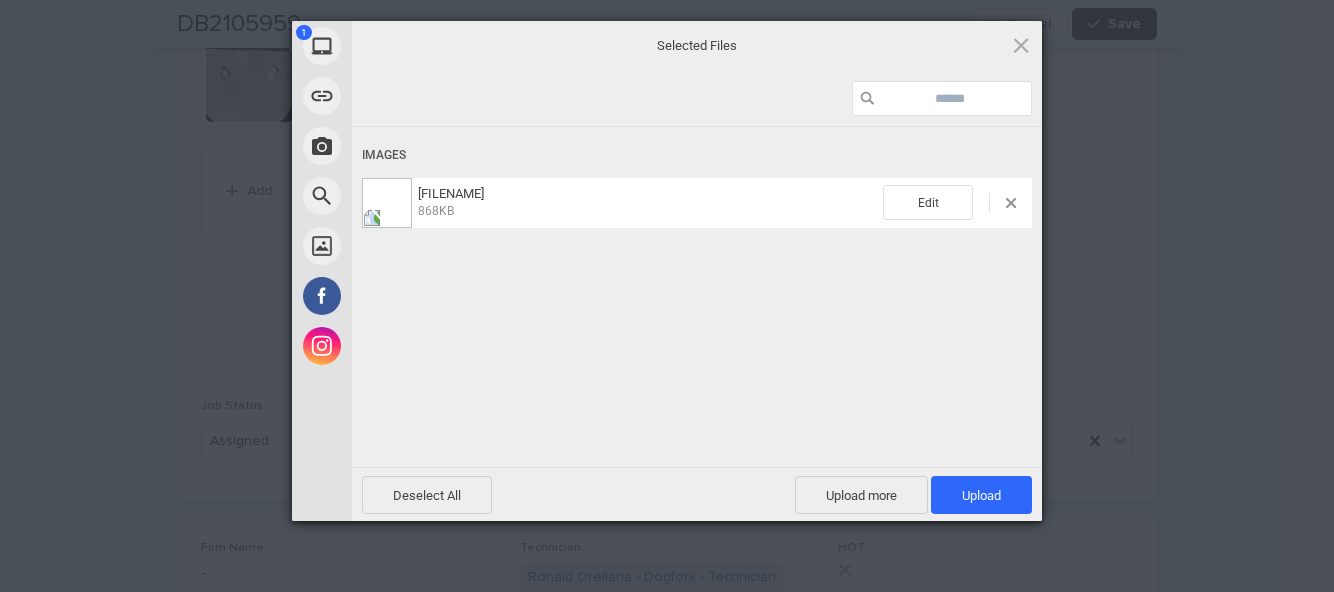 click on "Upload
1" at bounding box center [981, 495] 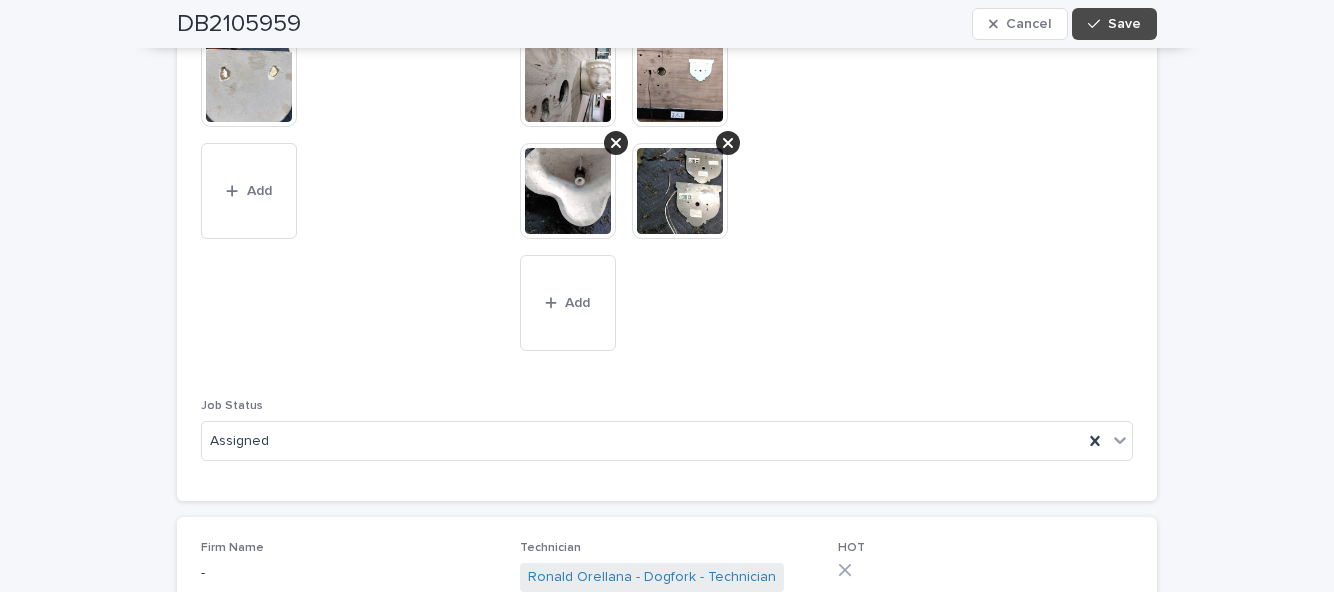 click on "Save" at bounding box center [1114, 24] 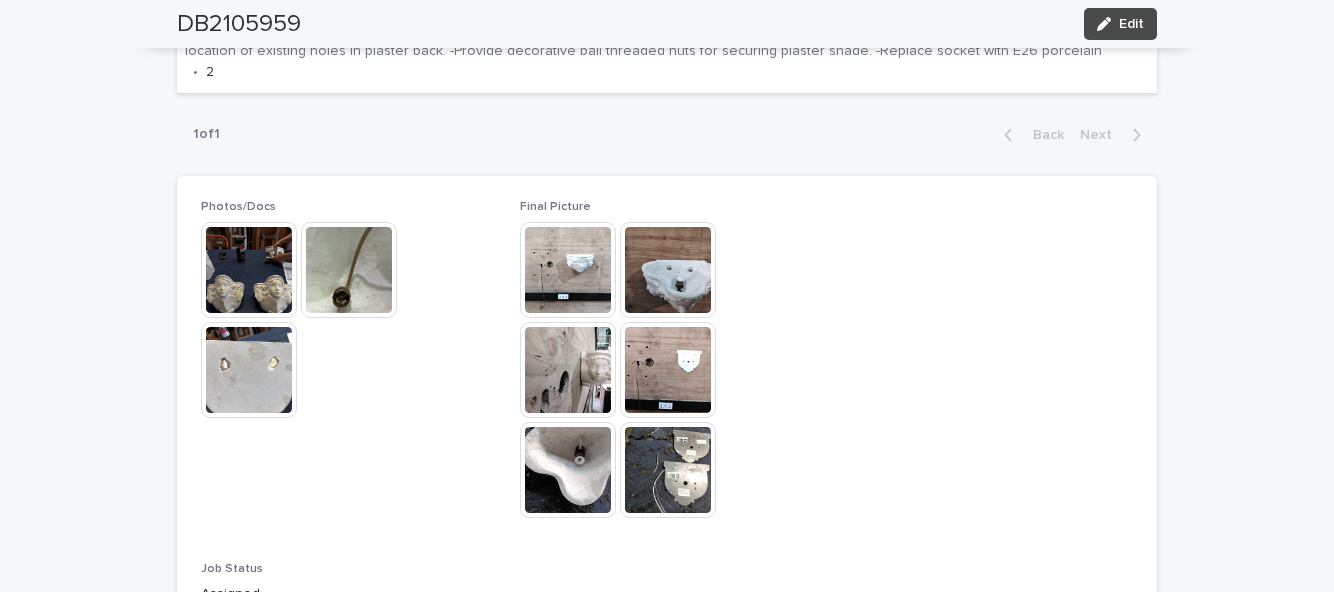 scroll, scrollTop: 932, scrollLeft: 0, axis: vertical 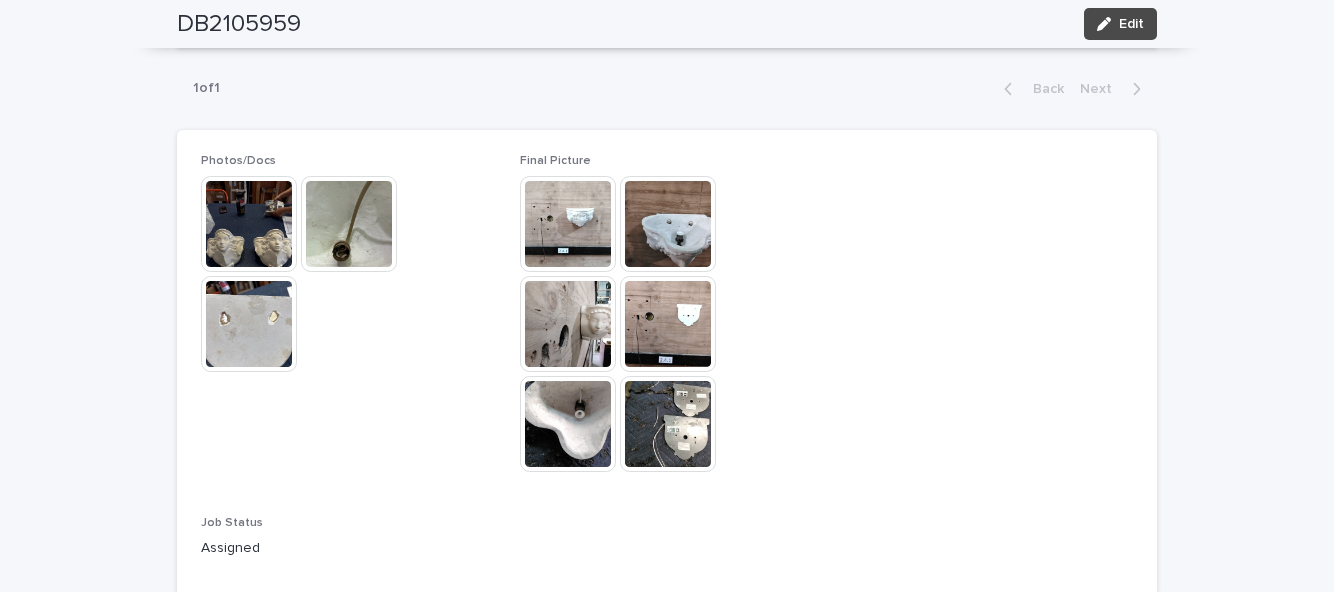 click on "Edit" at bounding box center (1120, 24) 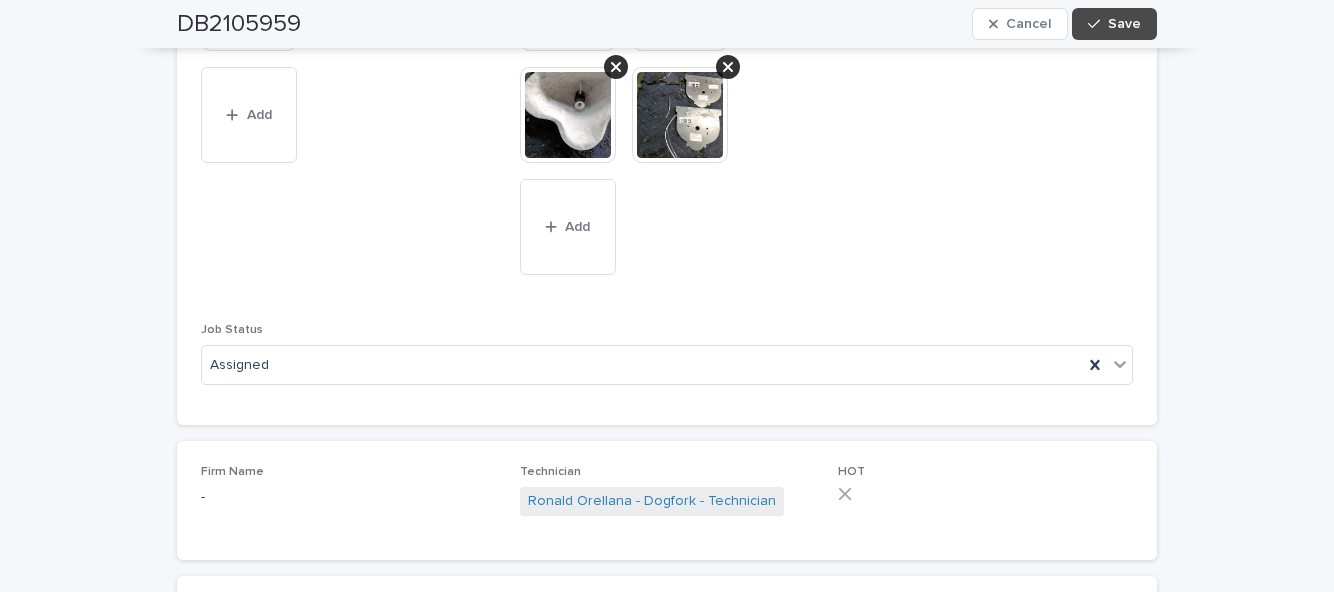 scroll, scrollTop: 1298, scrollLeft: 0, axis: vertical 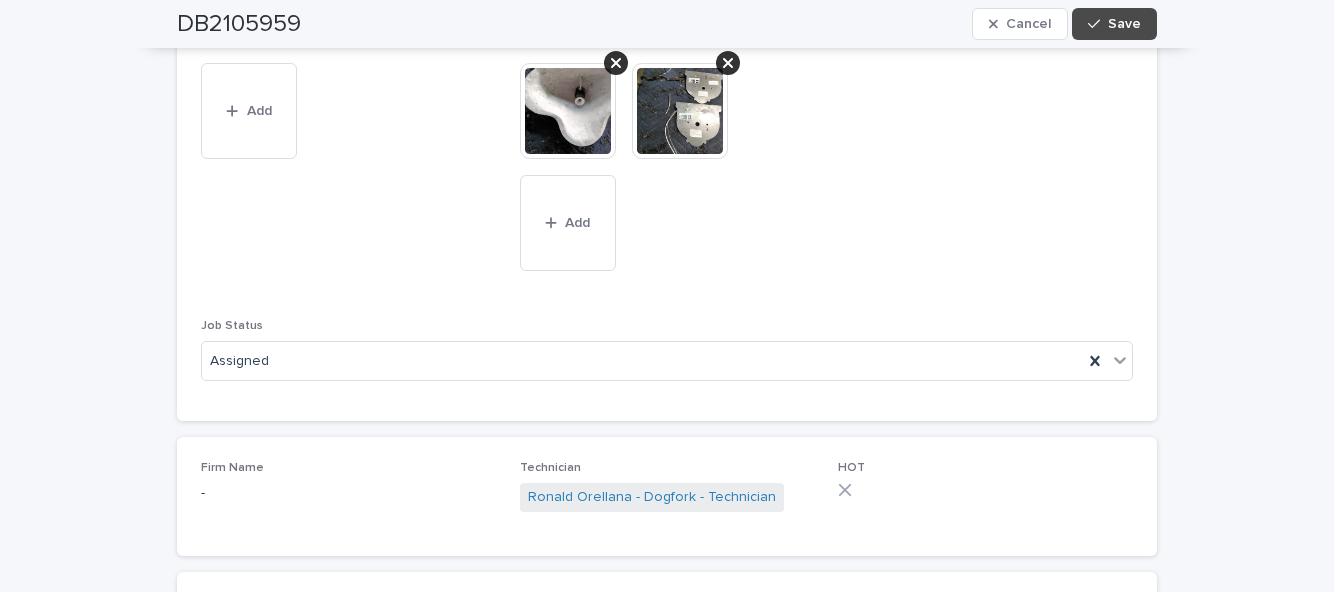 click on "Add" at bounding box center (577, 223) 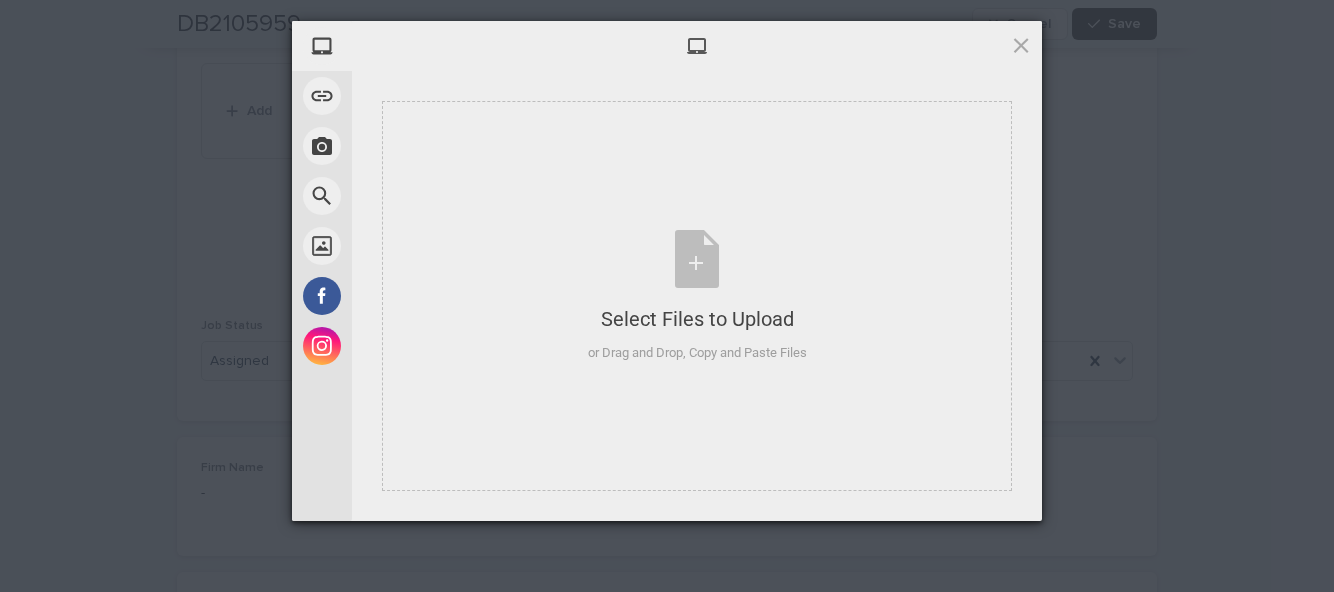 click on "Select Files to Upload
or Drag and Drop, Copy and Paste Files" at bounding box center (697, 296) 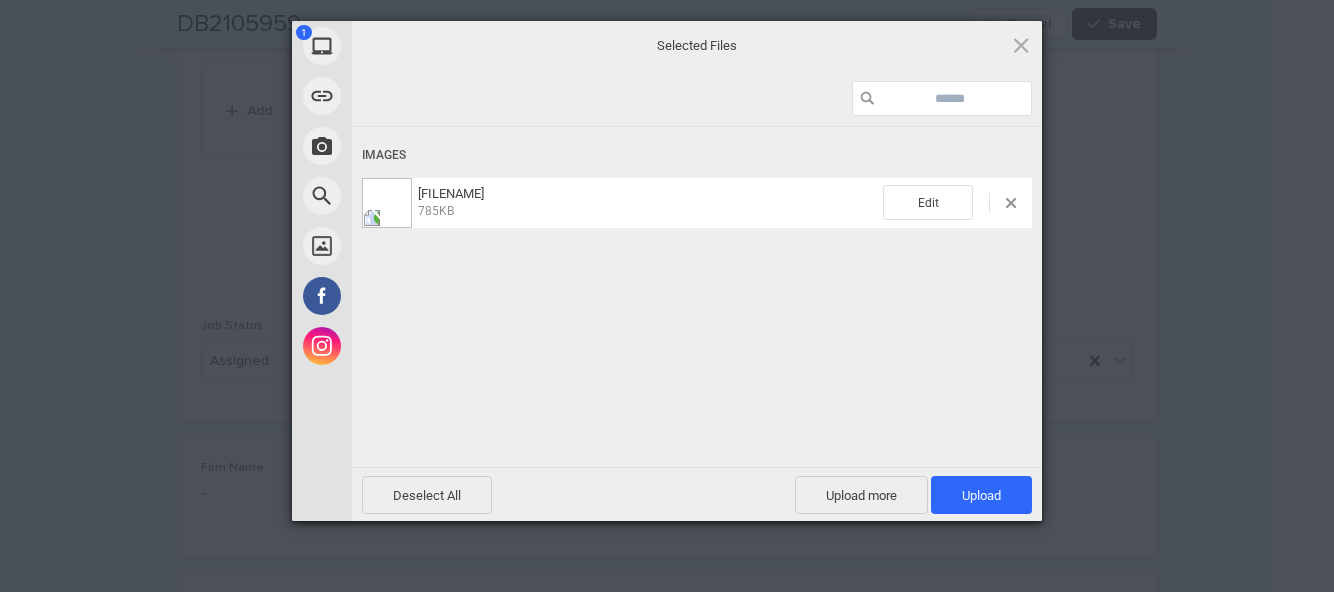click on "Upload
1" at bounding box center (981, 495) 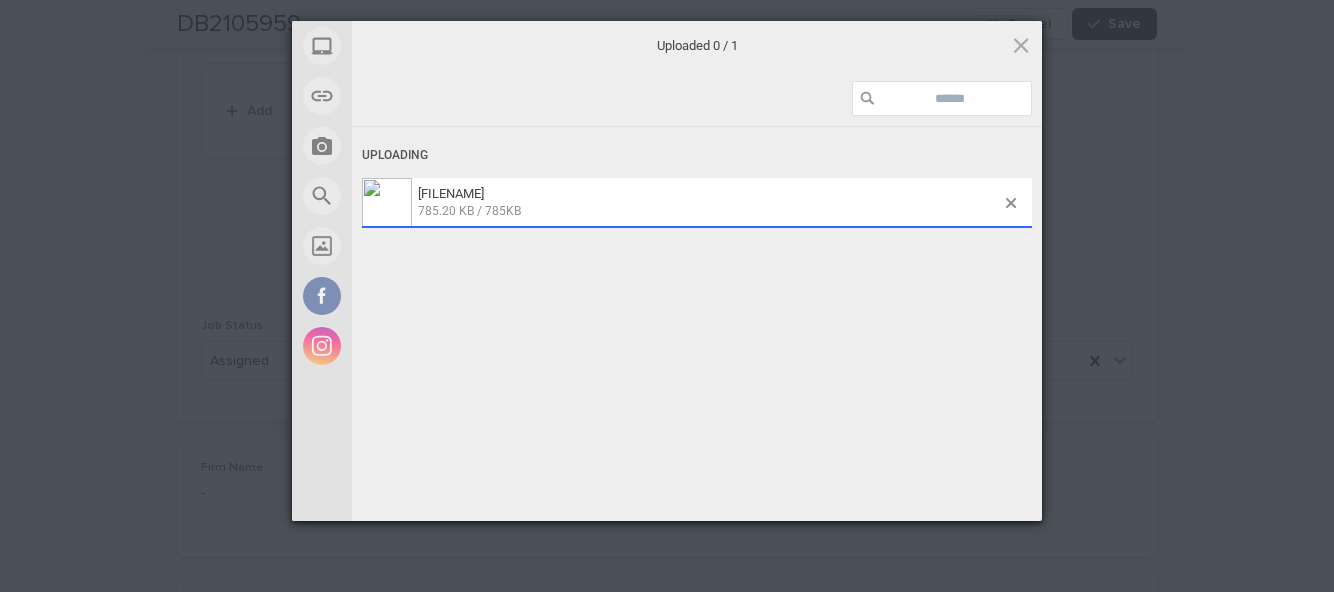 click on "My Device         Link (URL)         Take Photo         Web Search         Unsplash         Facebook         Instagram
Uploaded 0 / 1
Uploading
17544167041356535844002911531845.jpg
785.20 KB /
785KB
Deselect All
Upload more
Upload
0
Powered by   Filestack" at bounding box center (667, 296) 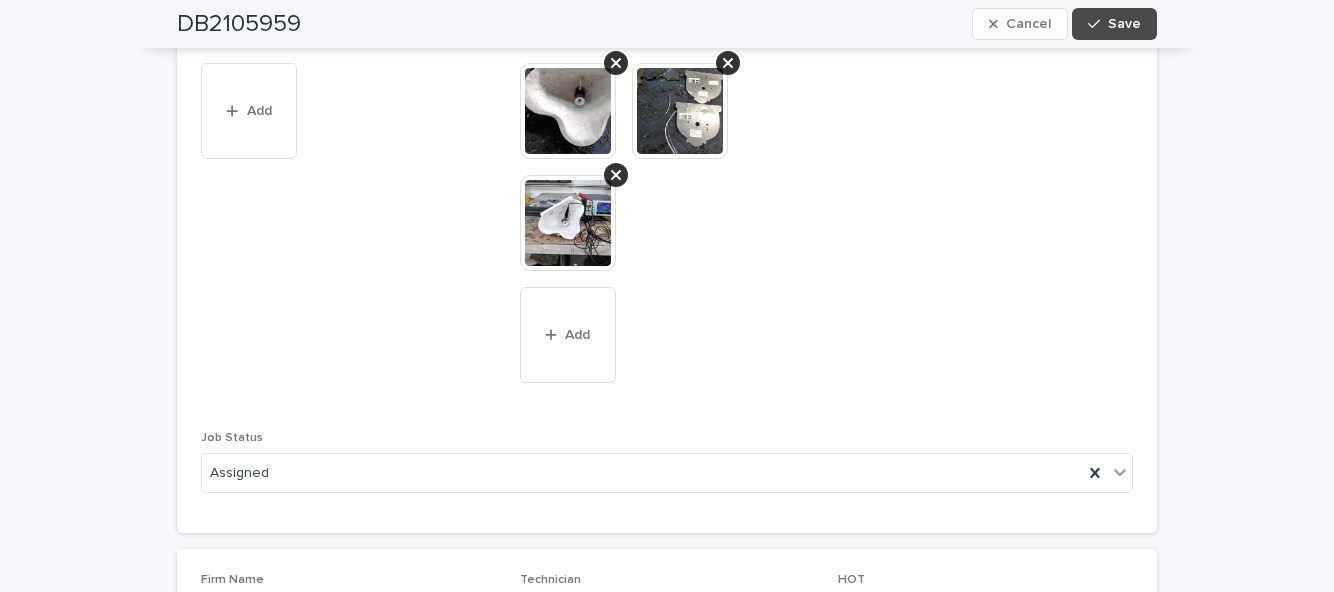 click on "Save" at bounding box center (1114, 24) 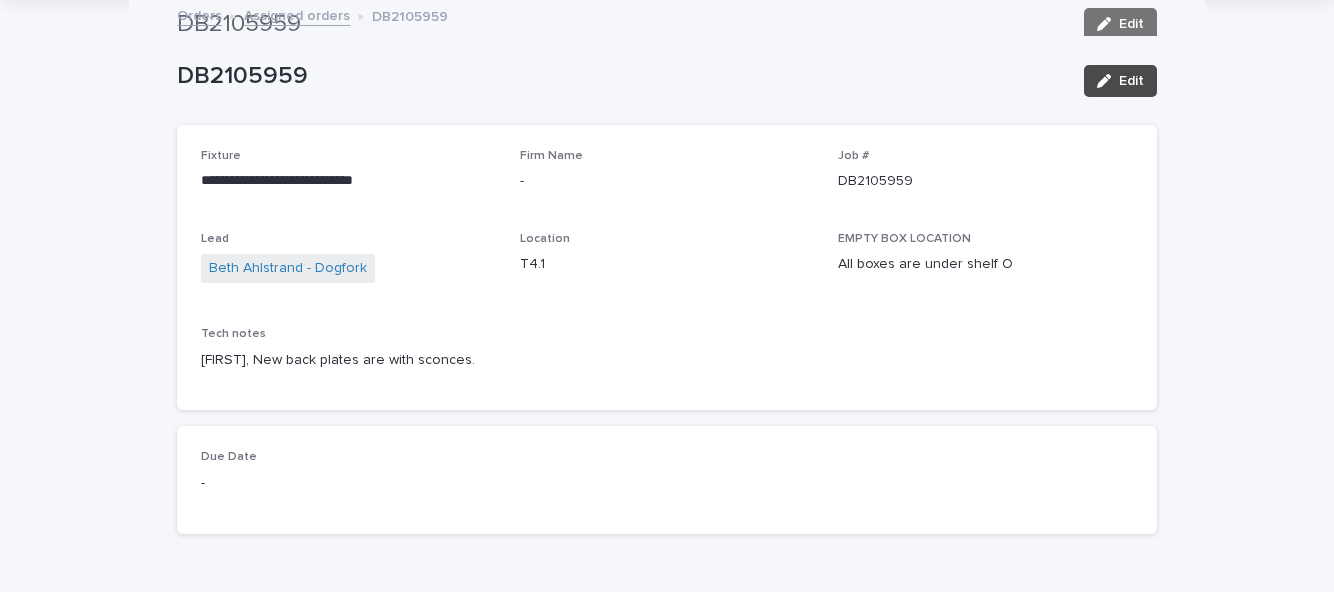 scroll, scrollTop: 0, scrollLeft: 0, axis: both 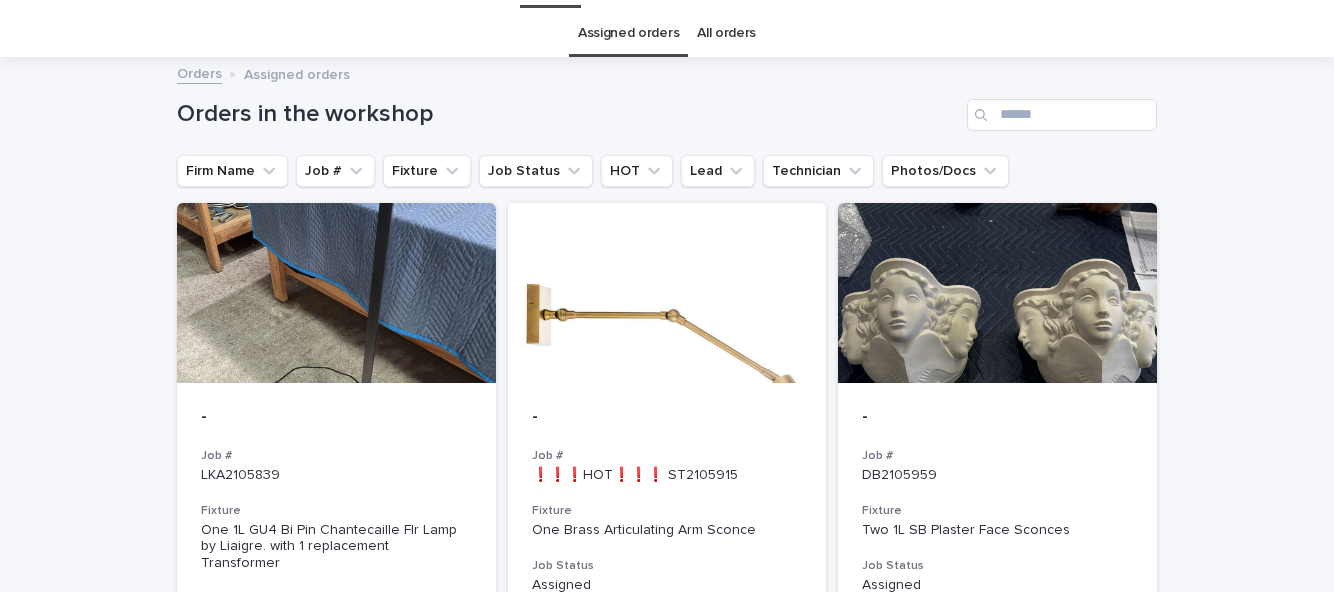click on "Loading... Saving… Loading... Saving… Orders in the workshop Firm Name Job # Fixture Job Status HOT Lead Technician Photos/Docs - Job # LKA2105839 Fixture One 1L GU4 Bi Pin Chantecaille Flr Lamp
by Liaigre. with 1 replacement Transformer
Job Status Assigned HOT Lead [PERSON] - [PERSON]   + 0 Technician [PERSON] - [PERSON] - Technician   + 0 - Job # ❗❗❗HOT❗❗❗ ST2105915 Fixture One  Brass Articulating Arm Sconce
Job Status Assigned HOT Lead [PERSON] - [PERSON]   + 0 Technician [PERSON] - [PERSON] - Technician   + 0 - Job # DB2105959 Fixture Two 1L SB Plaster Face Sconces
Job Status Assigned HOT Lead [PERSON] - [PERSON]   + 0 Technician [PERSON] - [PERSON] - Technician   + 0 - Job # MAD2106002 Fixture One 6L CB Rock Crystal Chandelier
Job Status Assigned HOT Lead [PERSON] - [PERSON]   + 0 Technician [PERSON] - [PERSON] - Technician   + 0 - Job # UC2106109 Fixture One LED Flushmount Lighting Component Gilded Wood and Acrylic Diffuser
Job Status HOT   +" at bounding box center (667, 830) 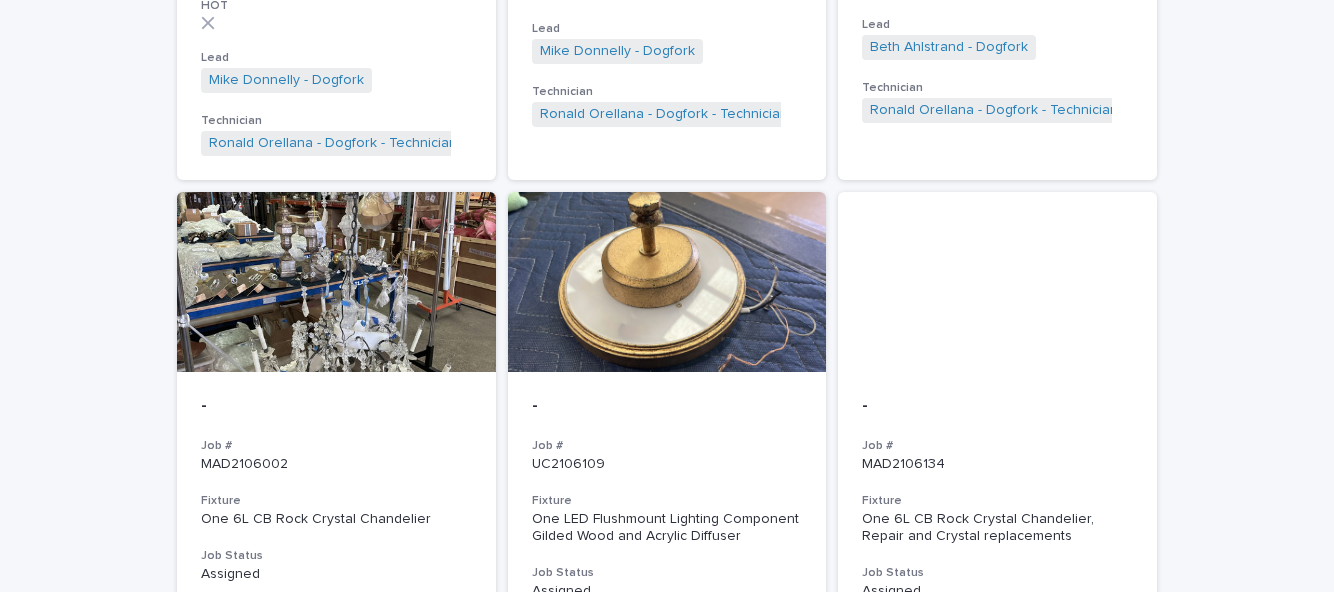 scroll, scrollTop: 704, scrollLeft: 0, axis: vertical 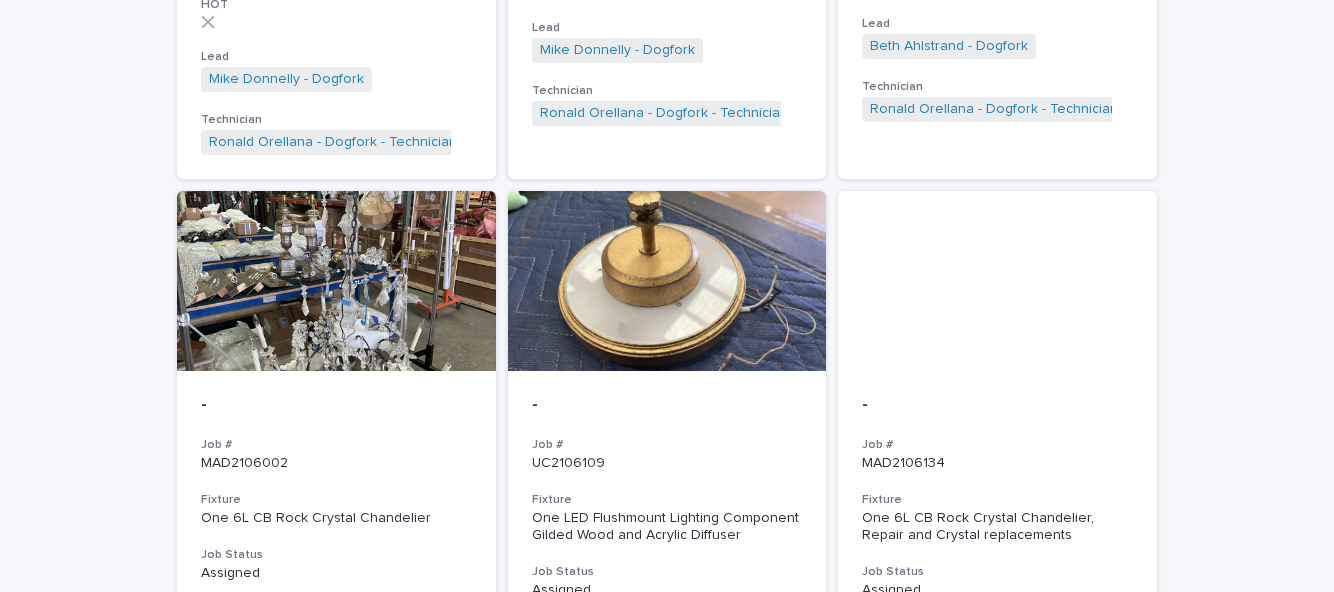 click on "- Job # MAD2106134 Fixture One 6L CB Rock Crystal Chandelier,
Repair and Crystal replacements
Job Status Assigned HOT Lead [PERSON] - [PERSON]   + 0 Technician [PERSON] - [PERSON] - Technician   + 0" at bounding box center (997, 586) 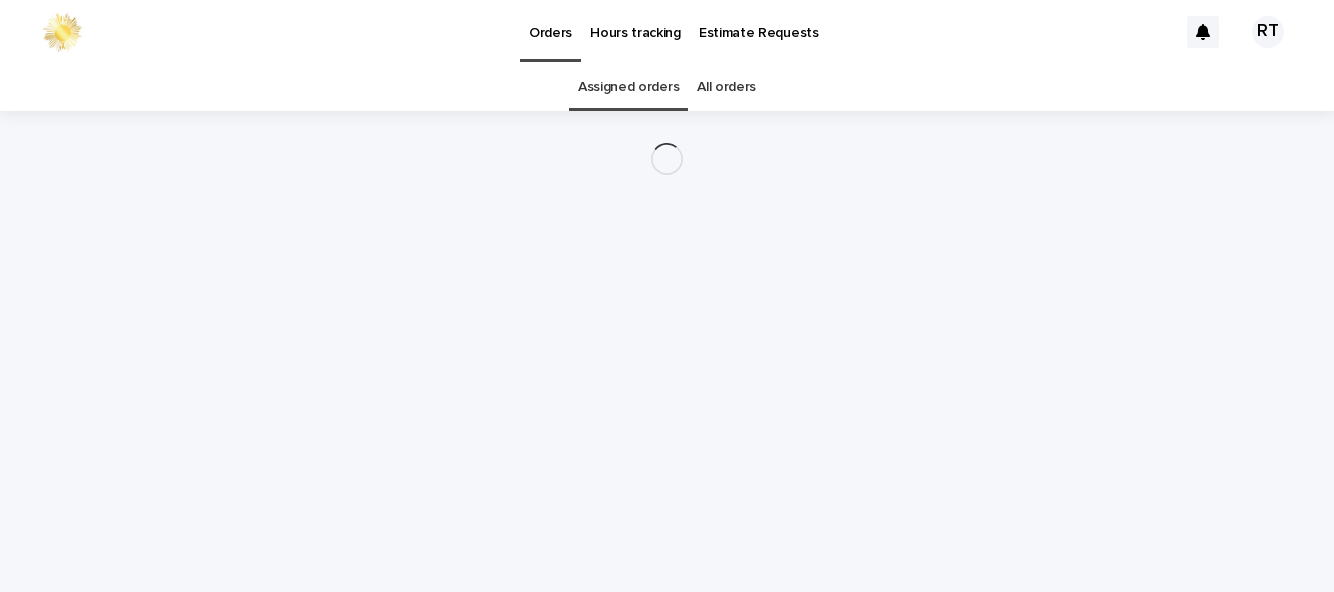 scroll, scrollTop: 0, scrollLeft: 0, axis: both 